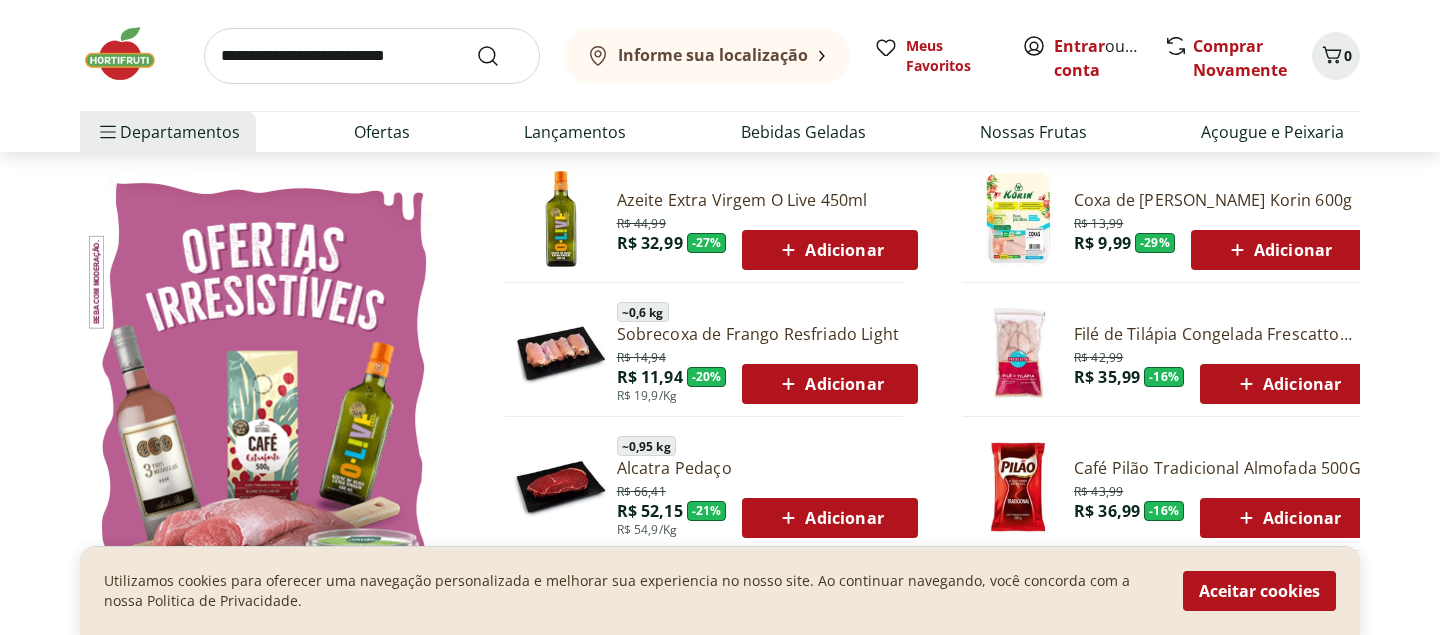 scroll, scrollTop: 1047, scrollLeft: 0, axis: vertical 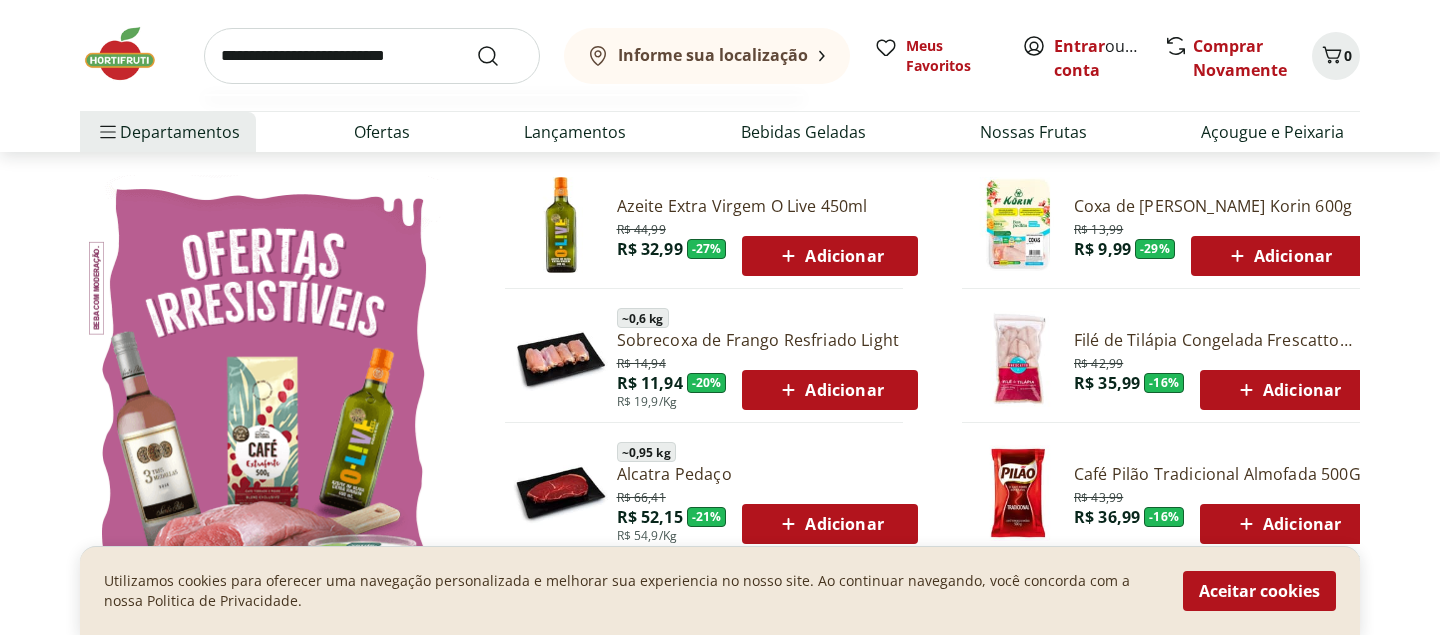 click at bounding box center [372, 56] 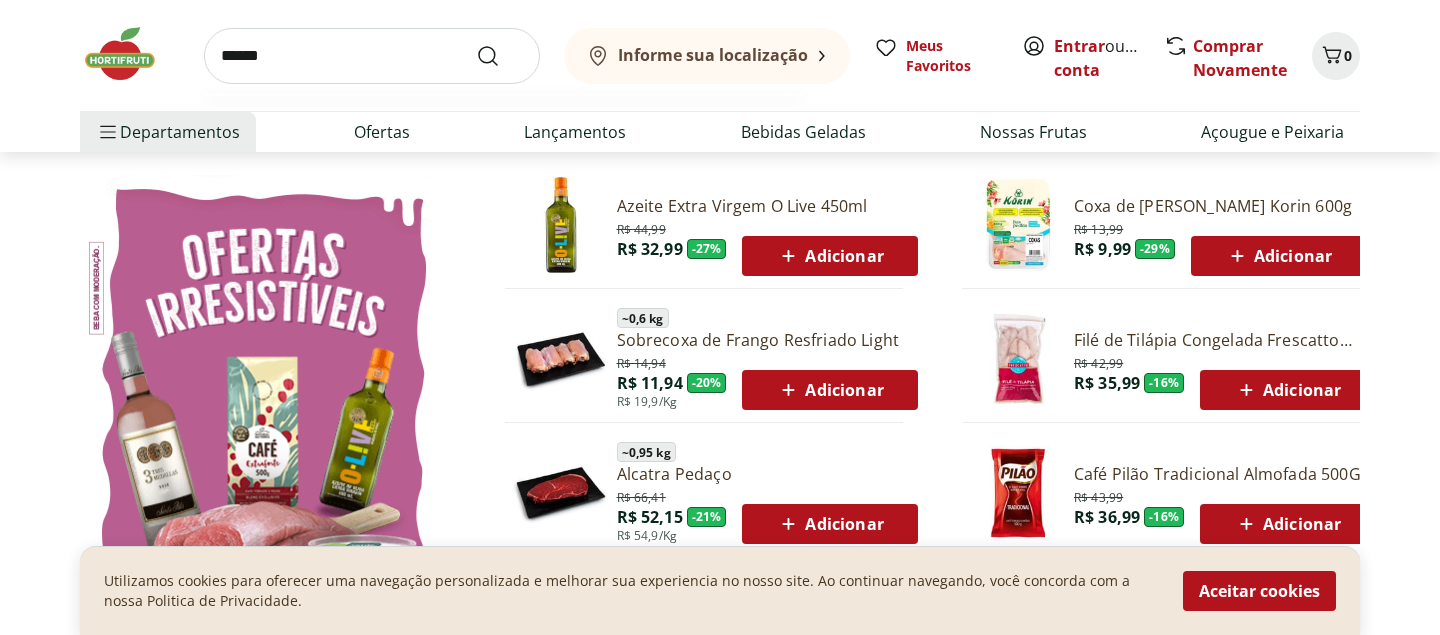 type on "******" 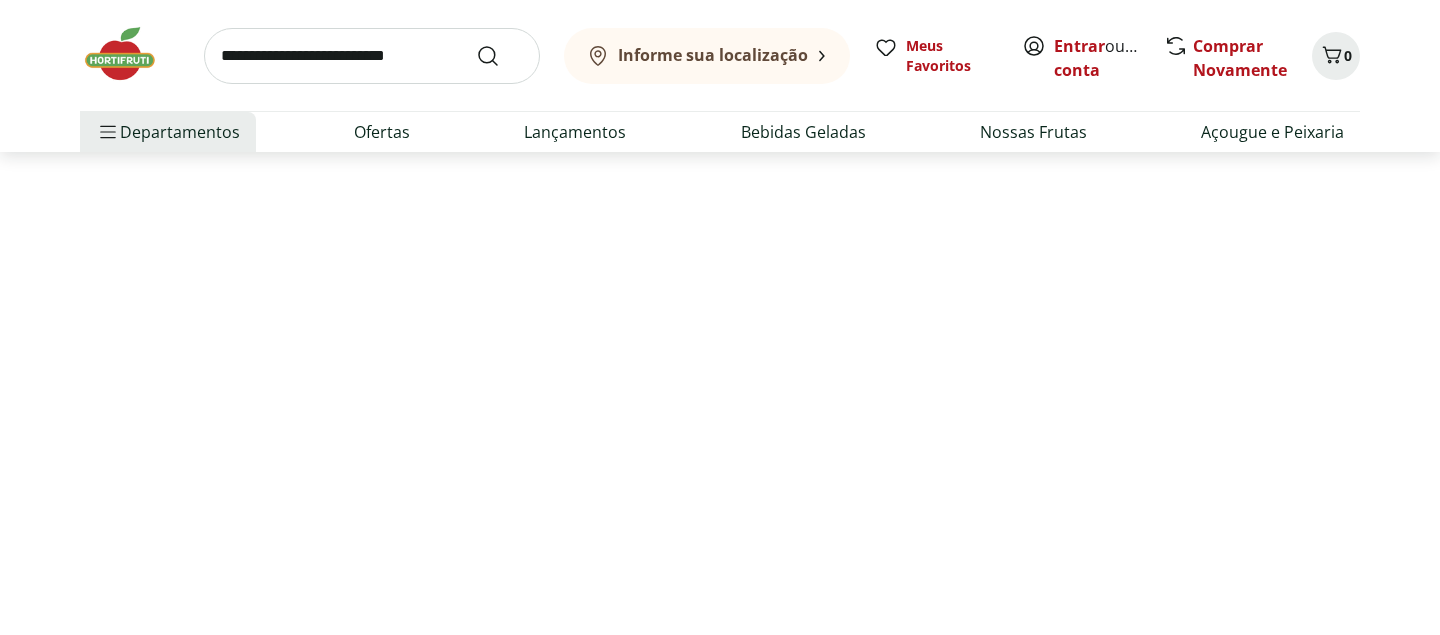 scroll, scrollTop: 0, scrollLeft: 0, axis: both 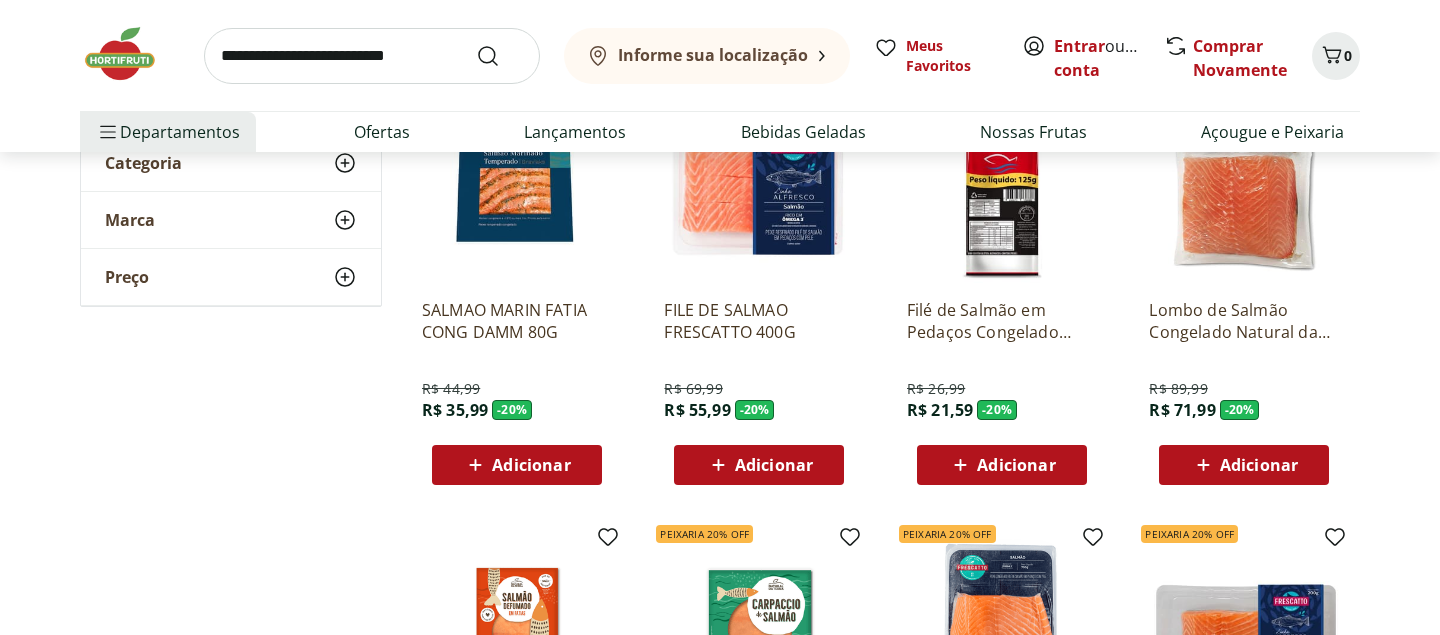click on "Adicionar" at bounding box center [774, 465] 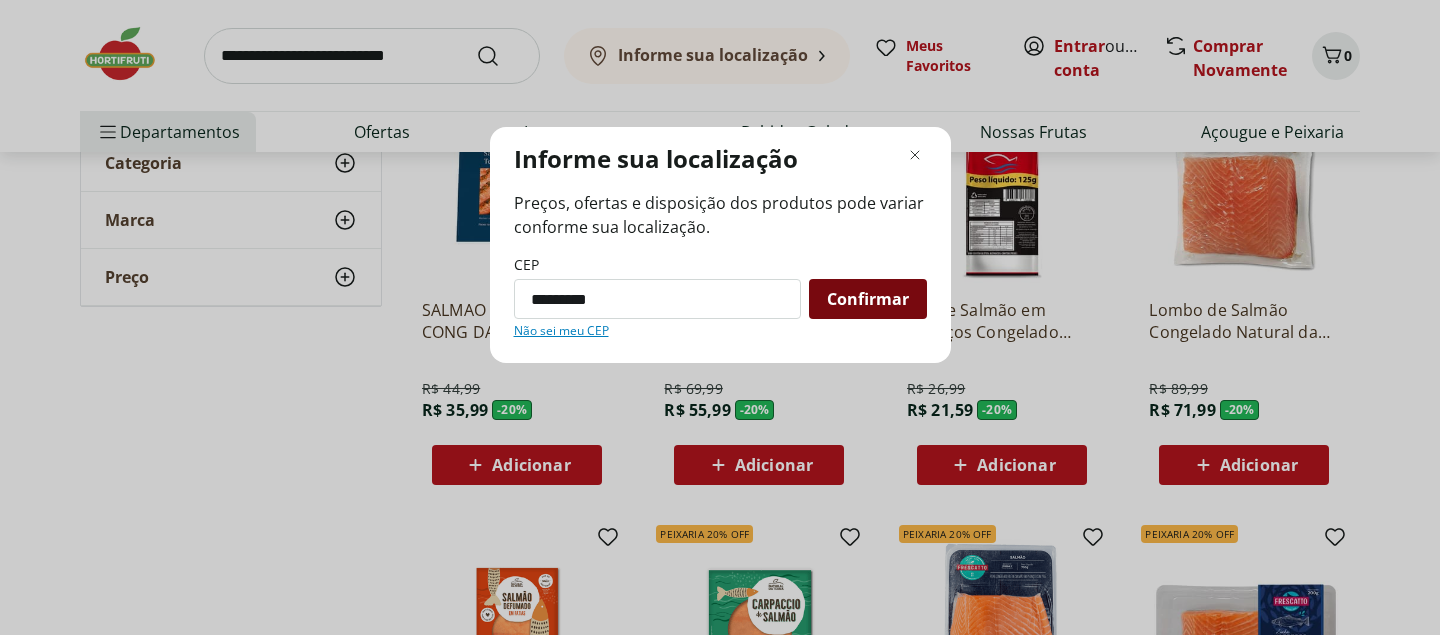 type on "*********" 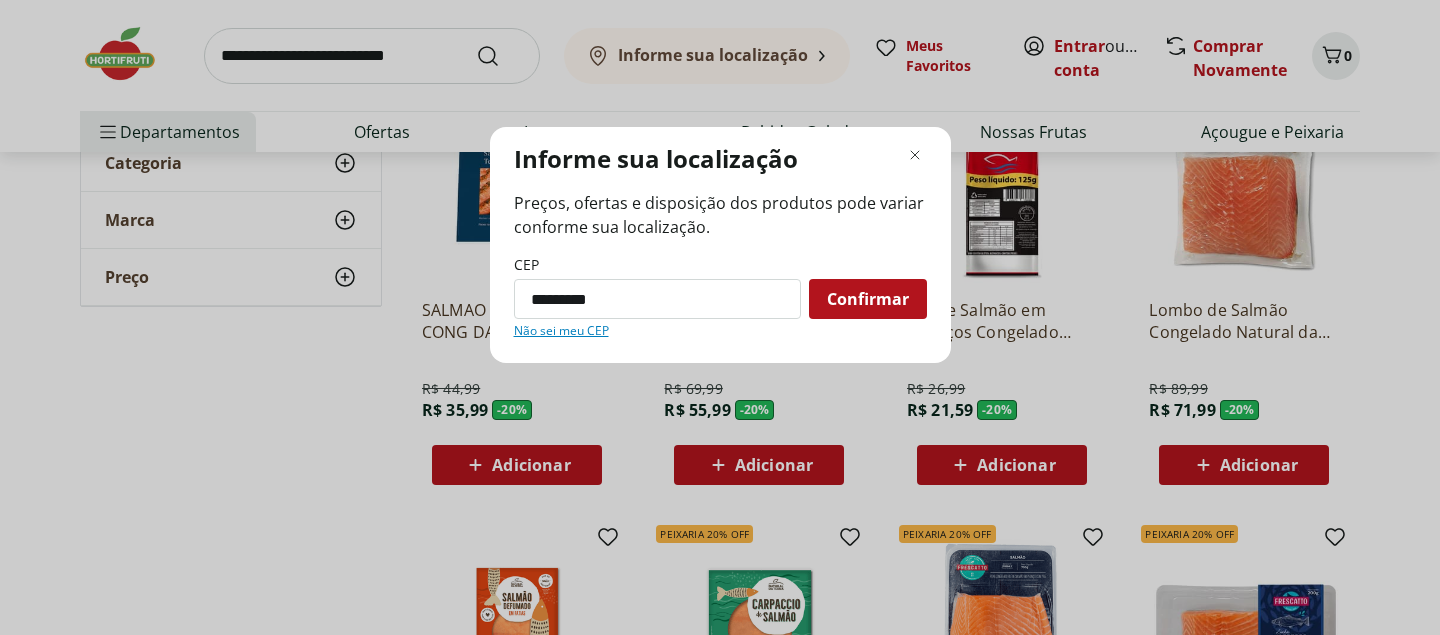 click on "Confirmar" at bounding box center [868, 299] 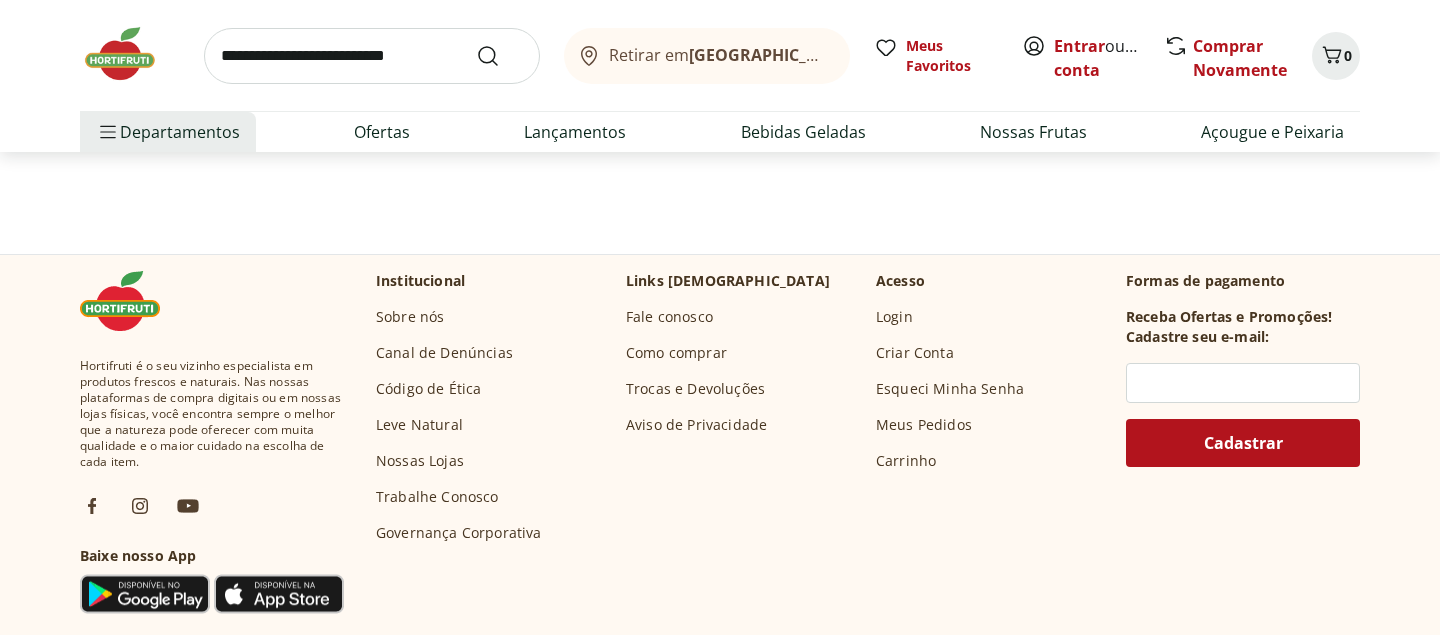 select on "**********" 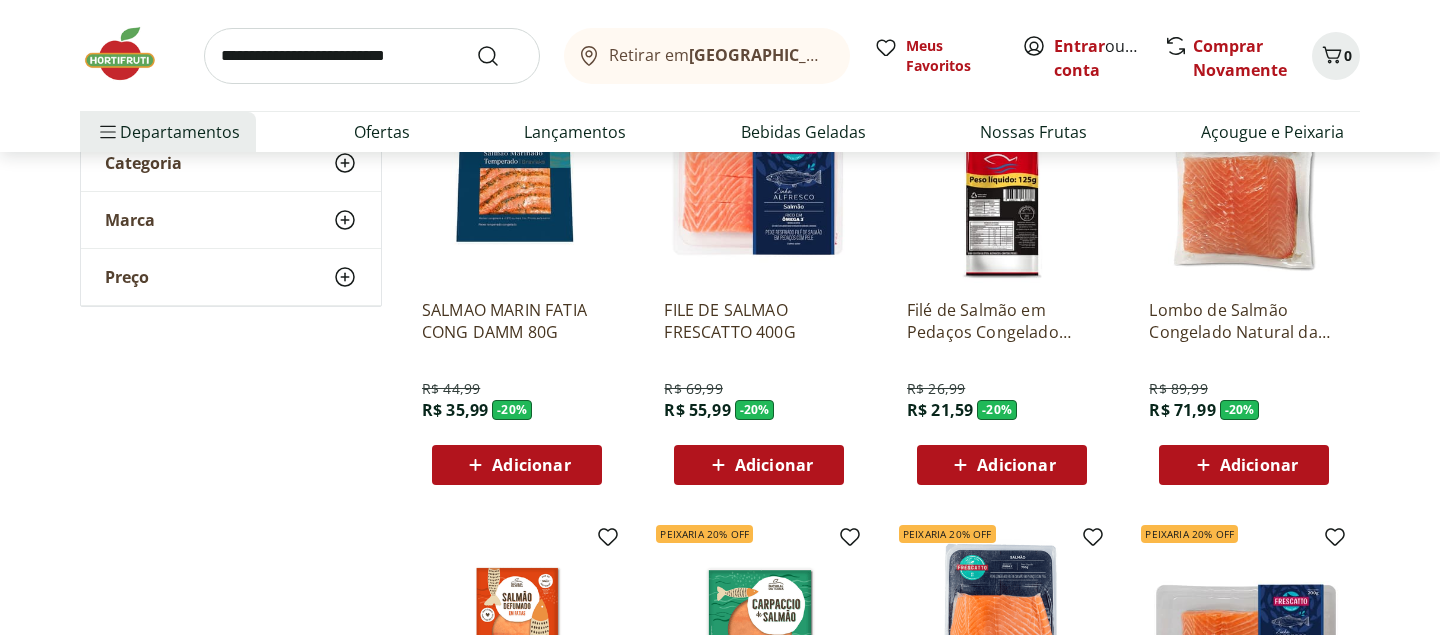 scroll, scrollTop: 318, scrollLeft: 0, axis: vertical 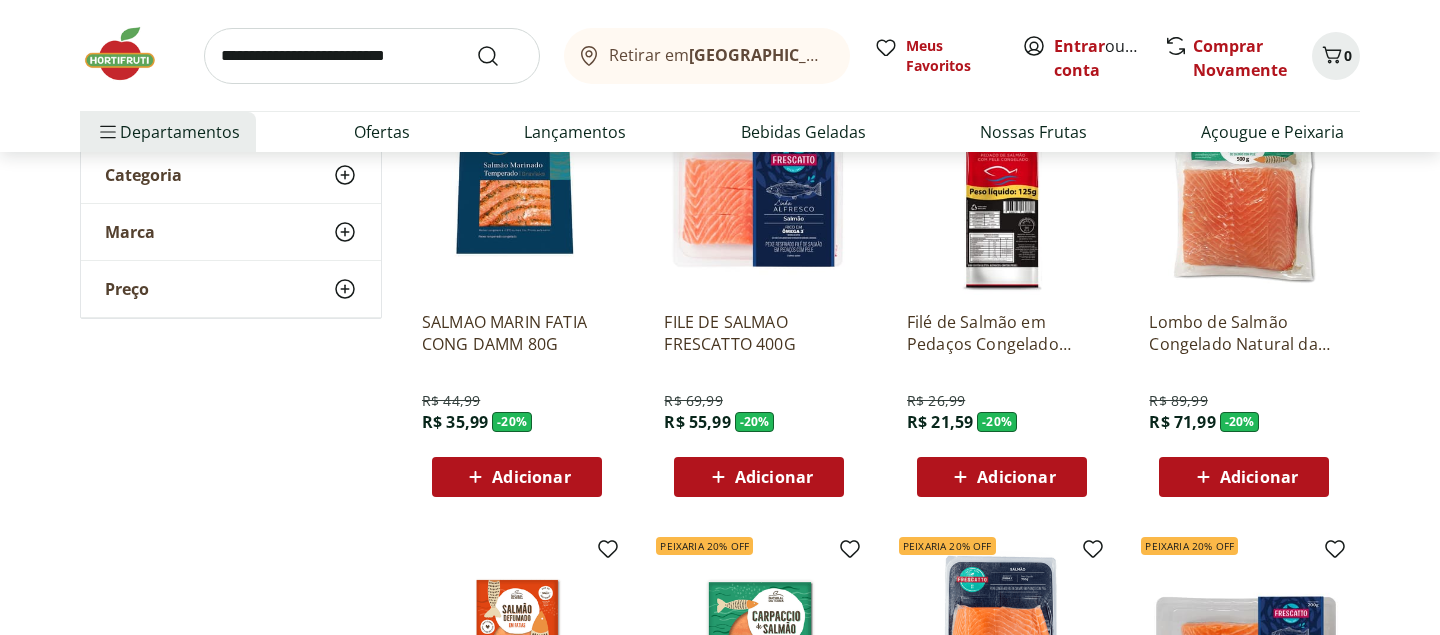 click on "Adicionar" at bounding box center [774, 477] 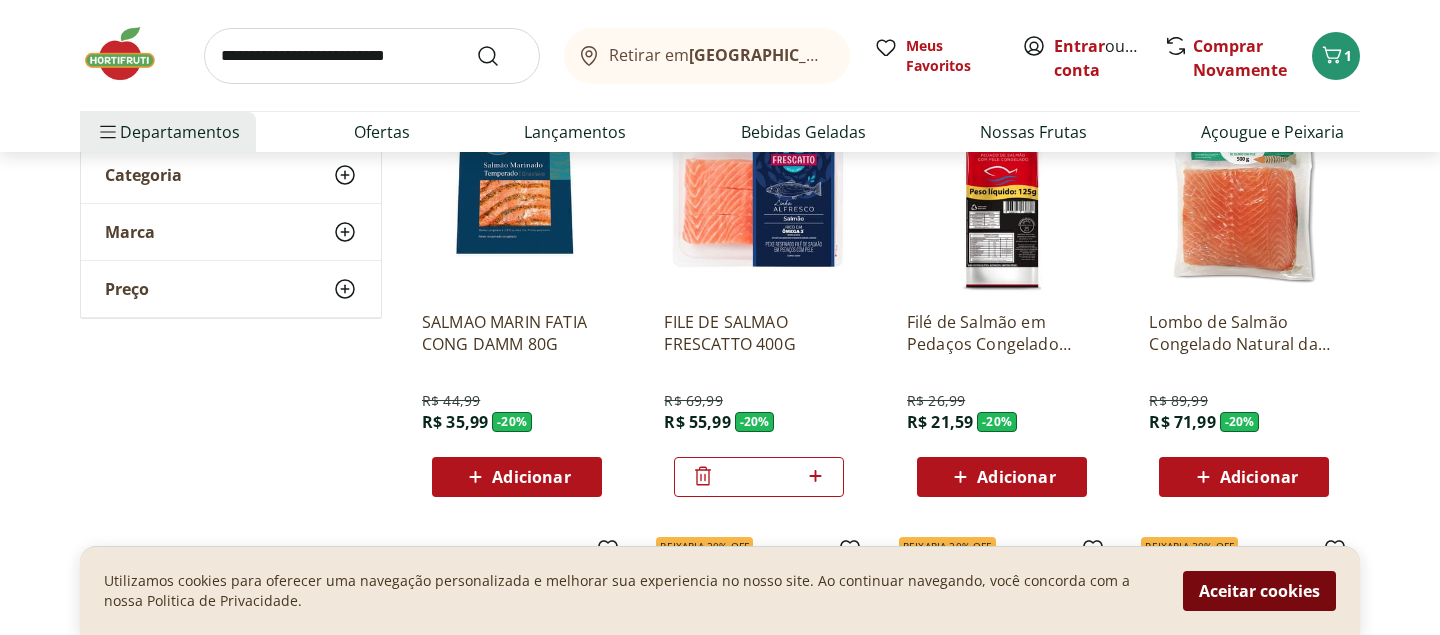 click on "Aceitar cookies" at bounding box center (1259, 591) 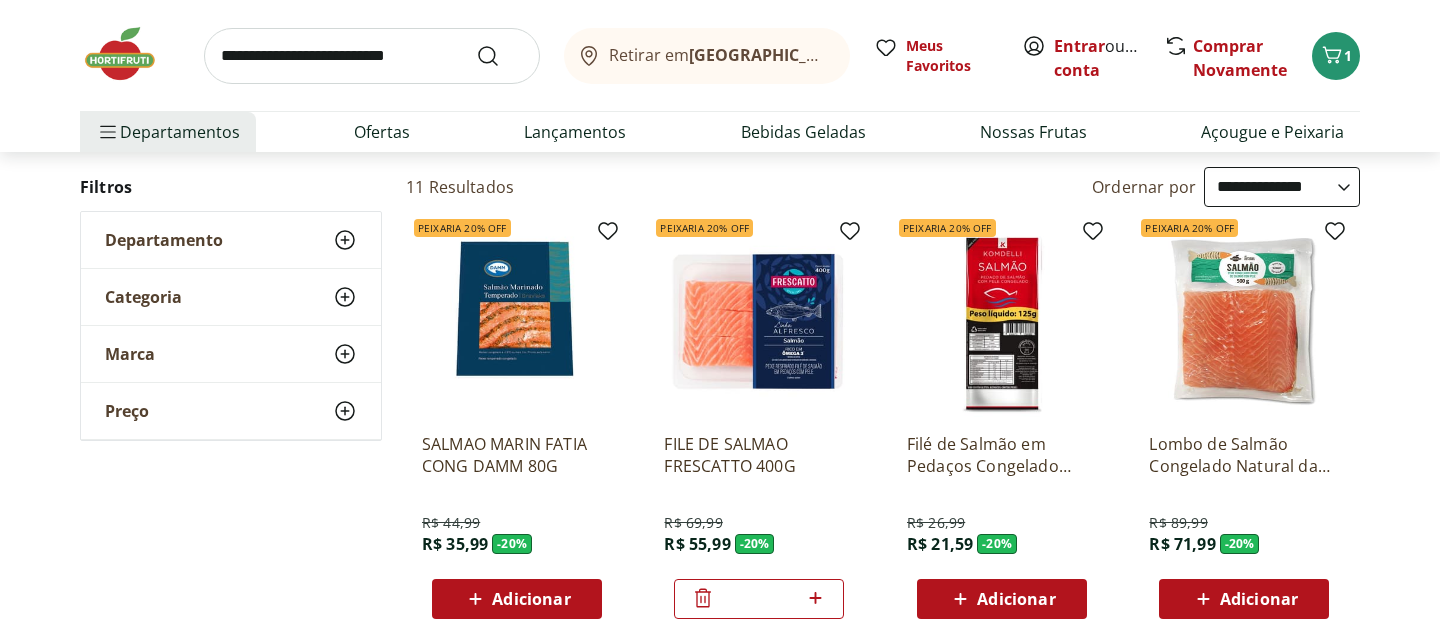 scroll, scrollTop: 194, scrollLeft: 0, axis: vertical 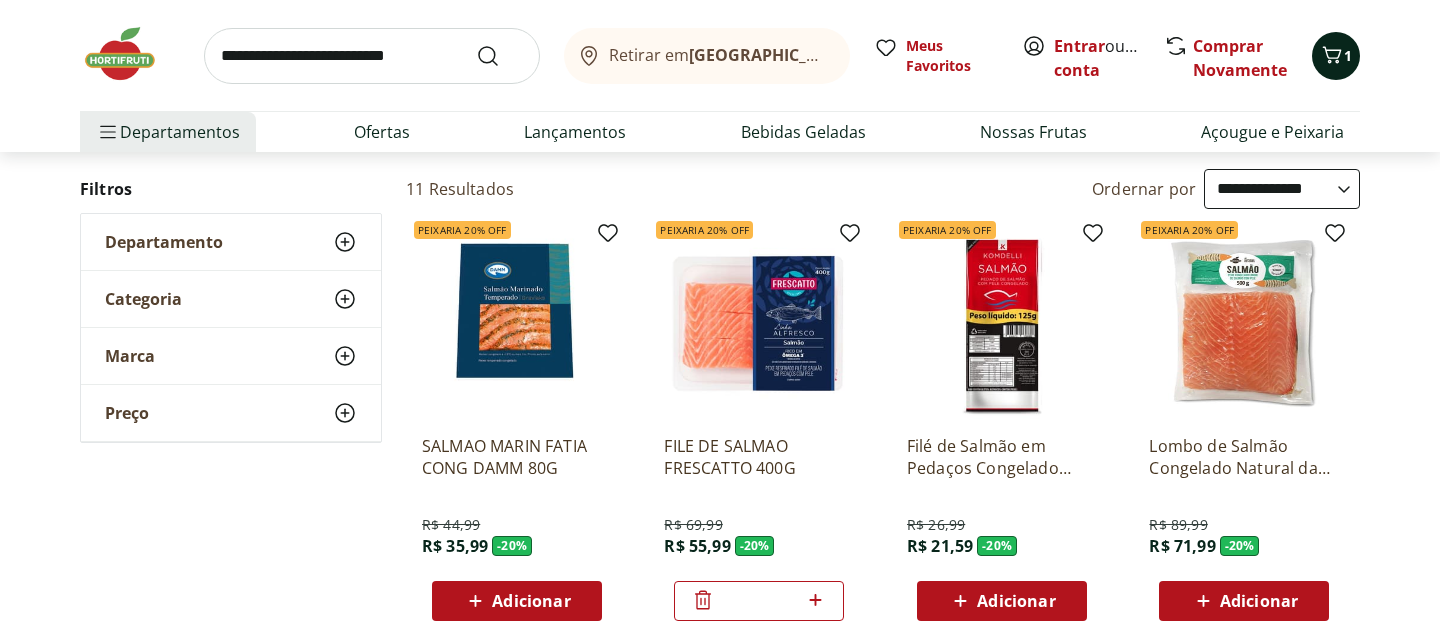 click 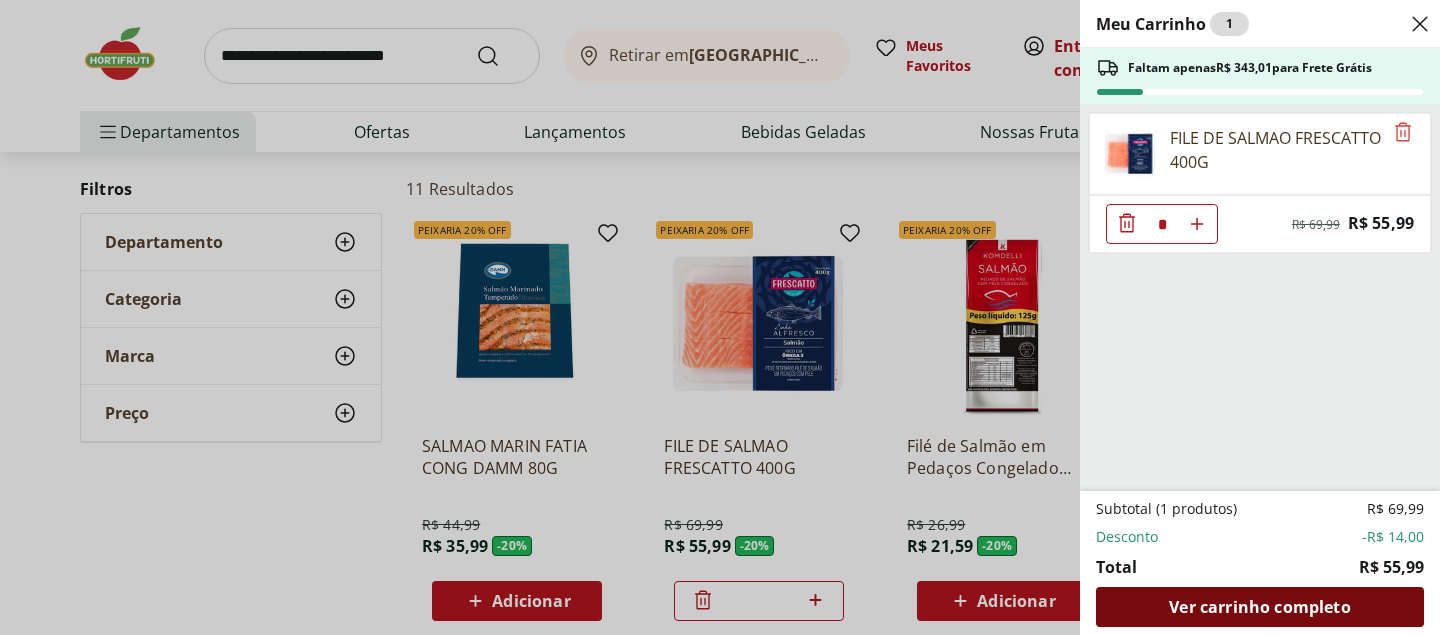 click on "Ver carrinho completo" at bounding box center [1259, 607] 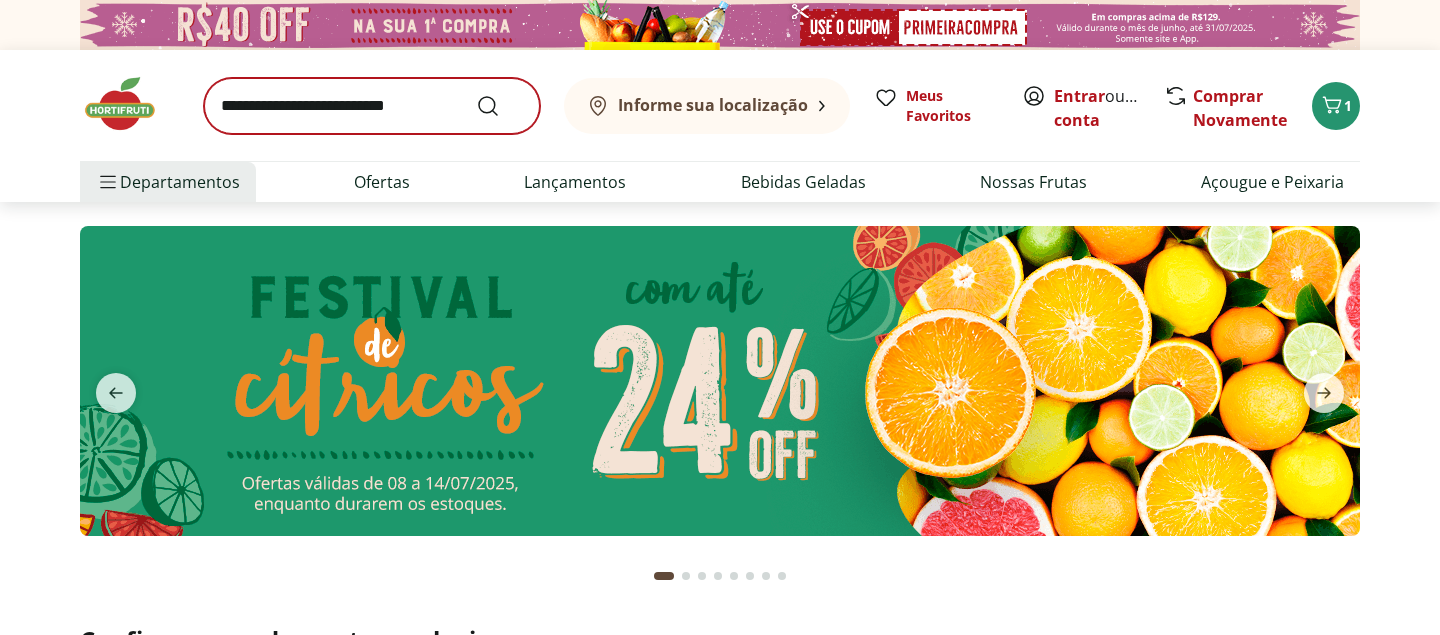 scroll, scrollTop: 0, scrollLeft: 0, axis: both 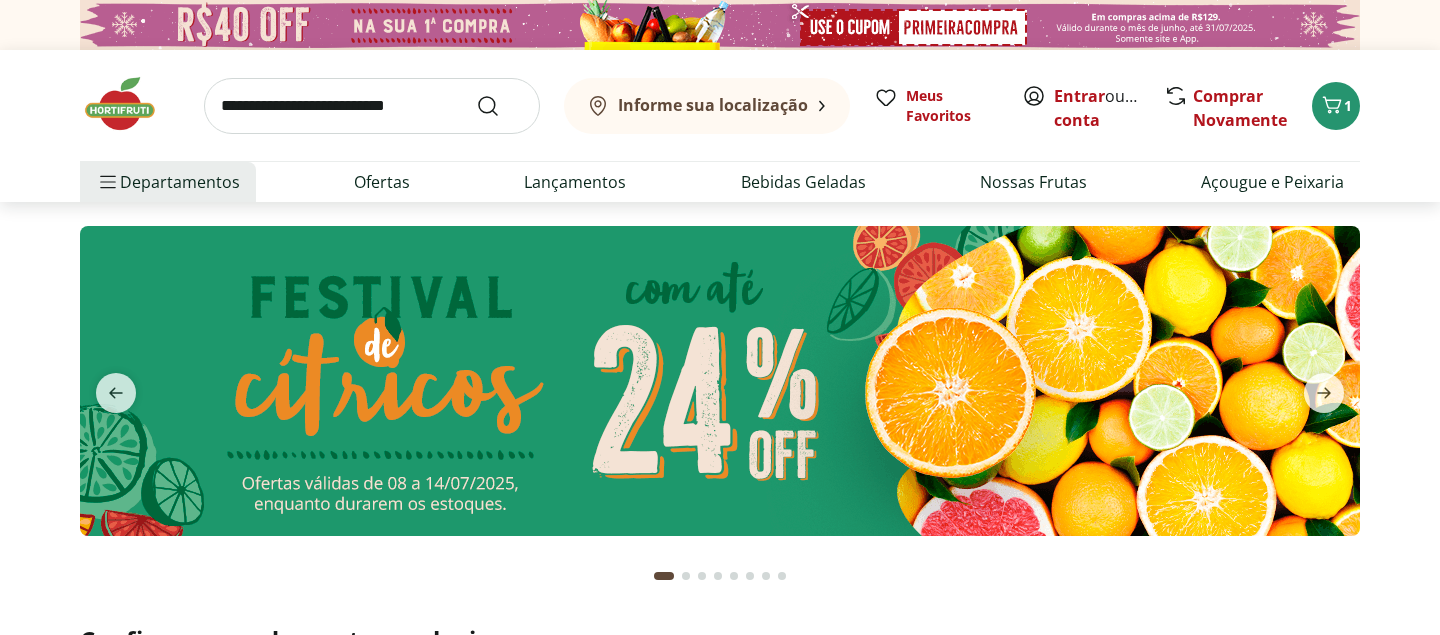 click at bounding box center [372, 106] 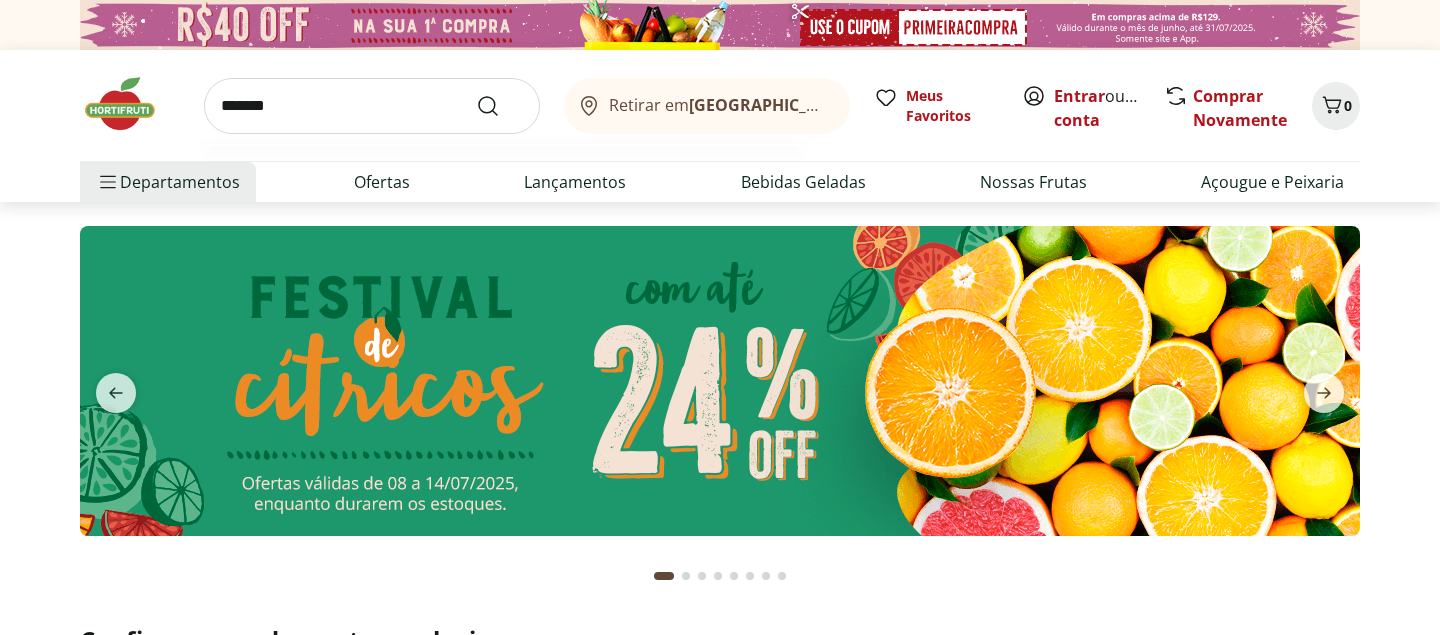 type on "*******" 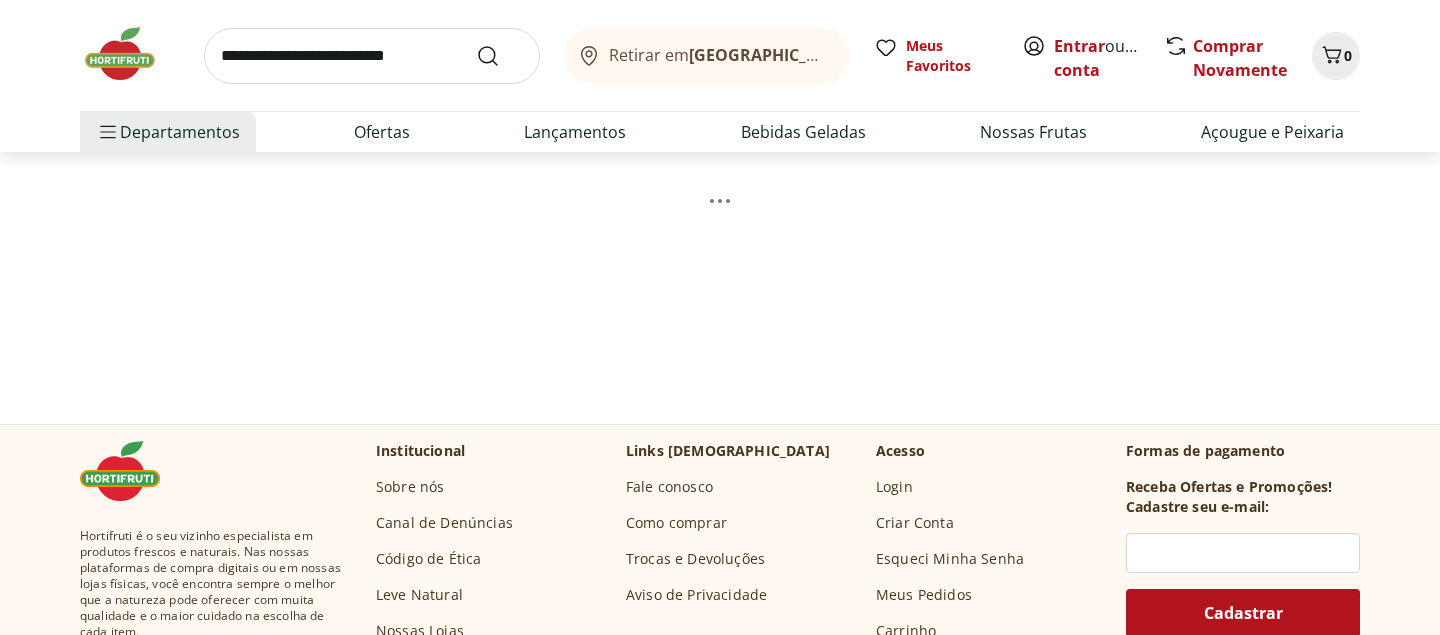 scroll, scrollTop: 0, scrollLeft: 0, axis: both 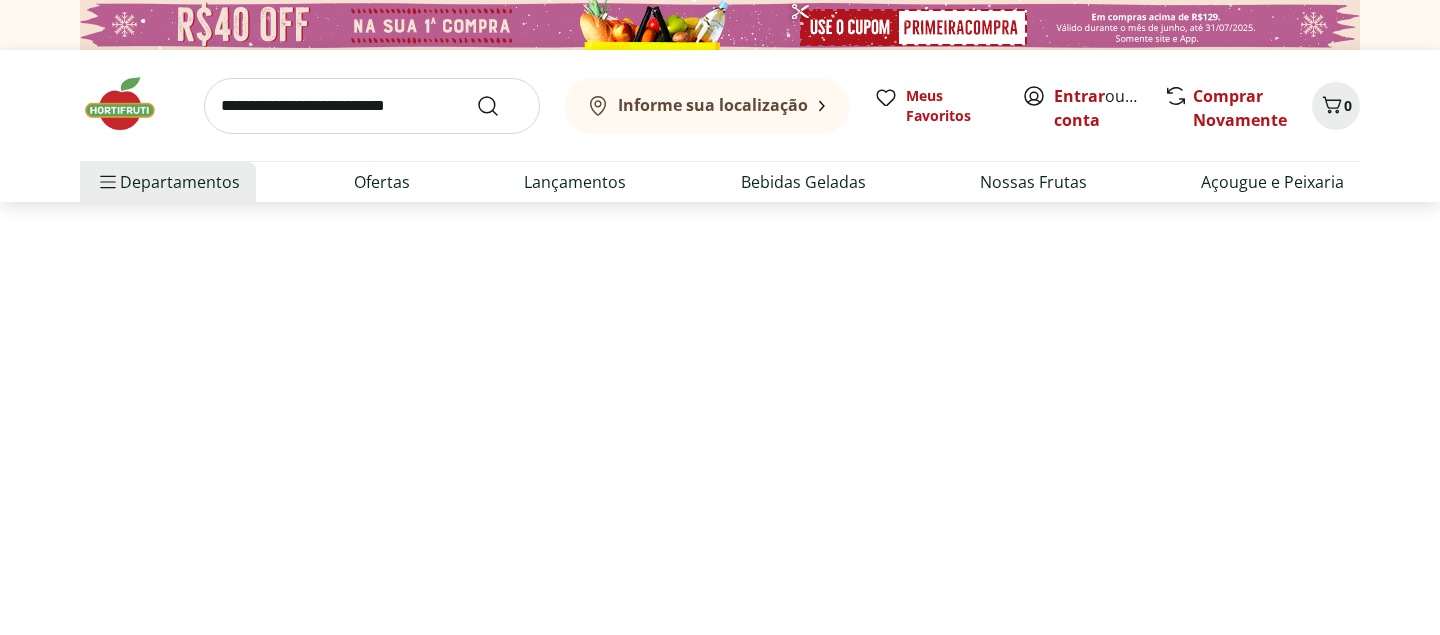 select on "**********" 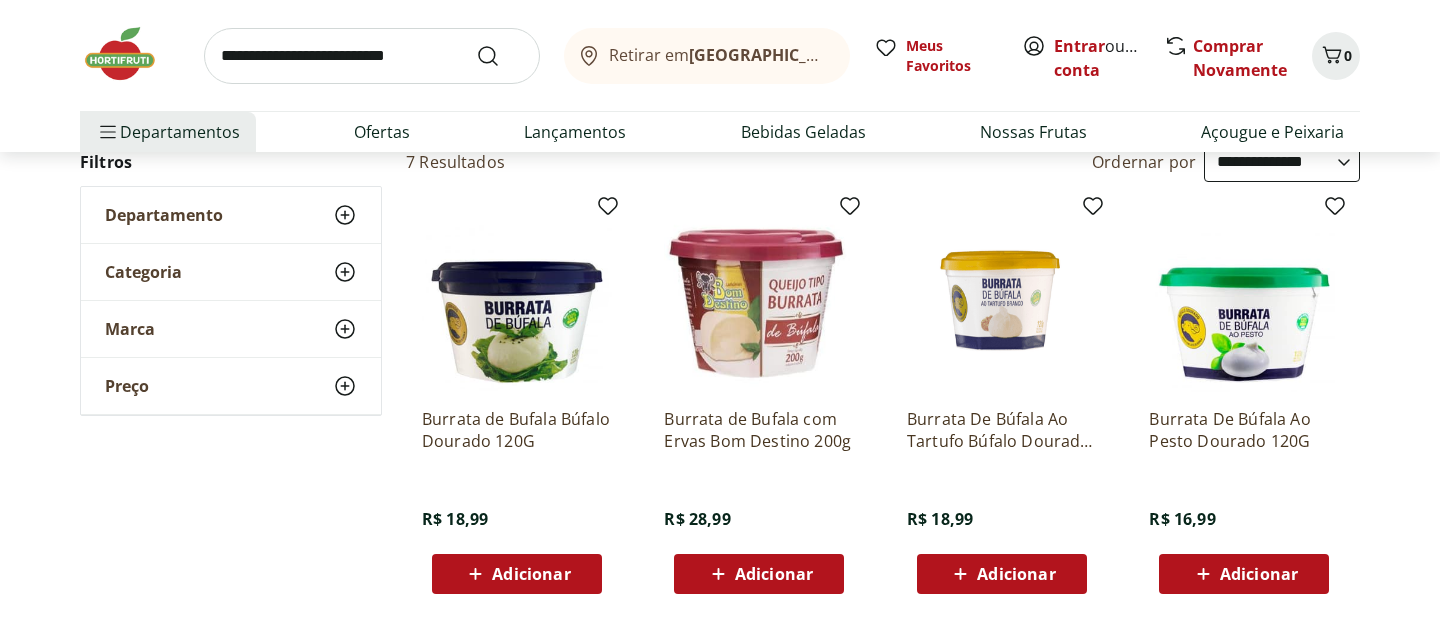 scroll, scrollTop: 220, scrollLeft: 0, axis: vertical 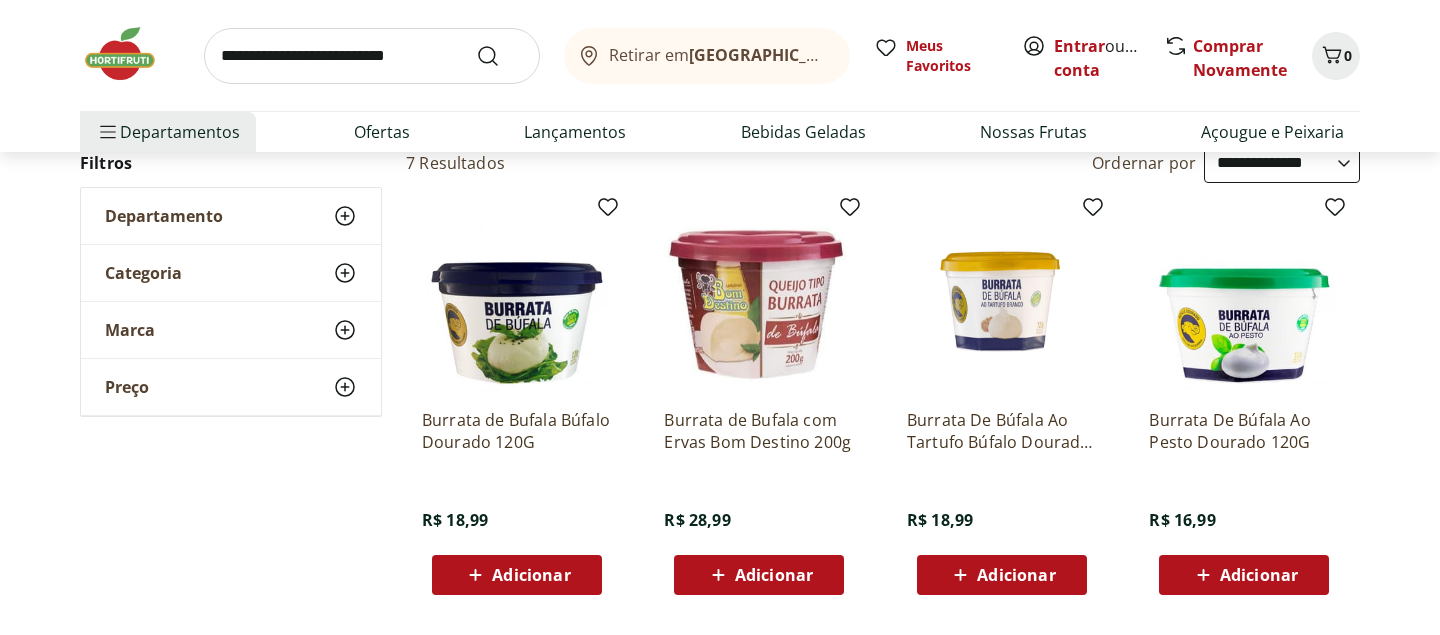 click at bounding box center (372, 56) 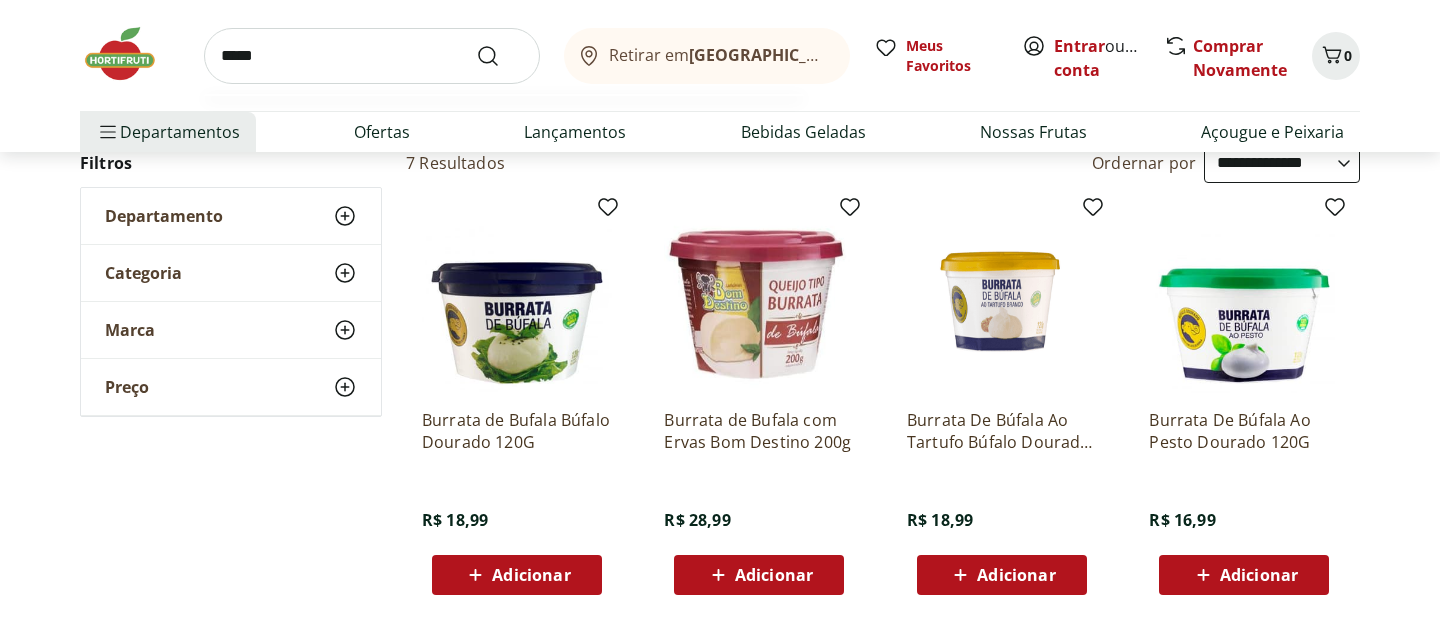 type on "*****" 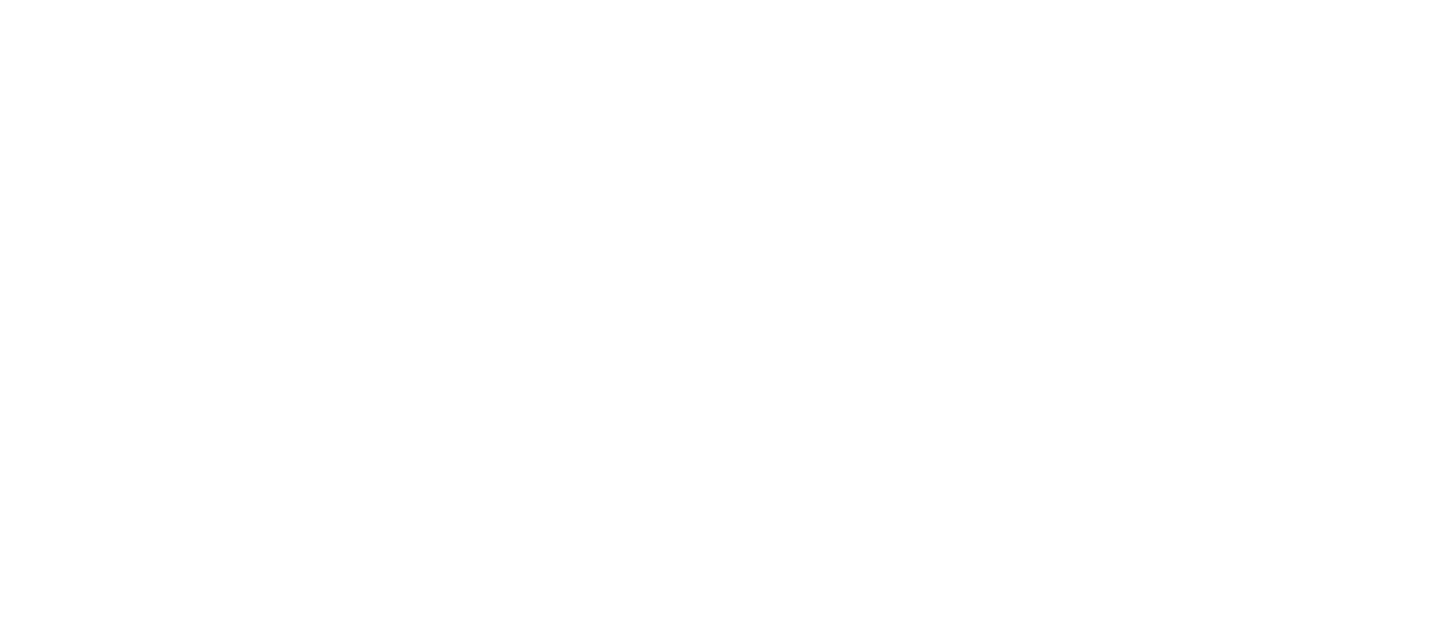 scroll, scrollTop: 0, scrollLeft: 0, axis: both 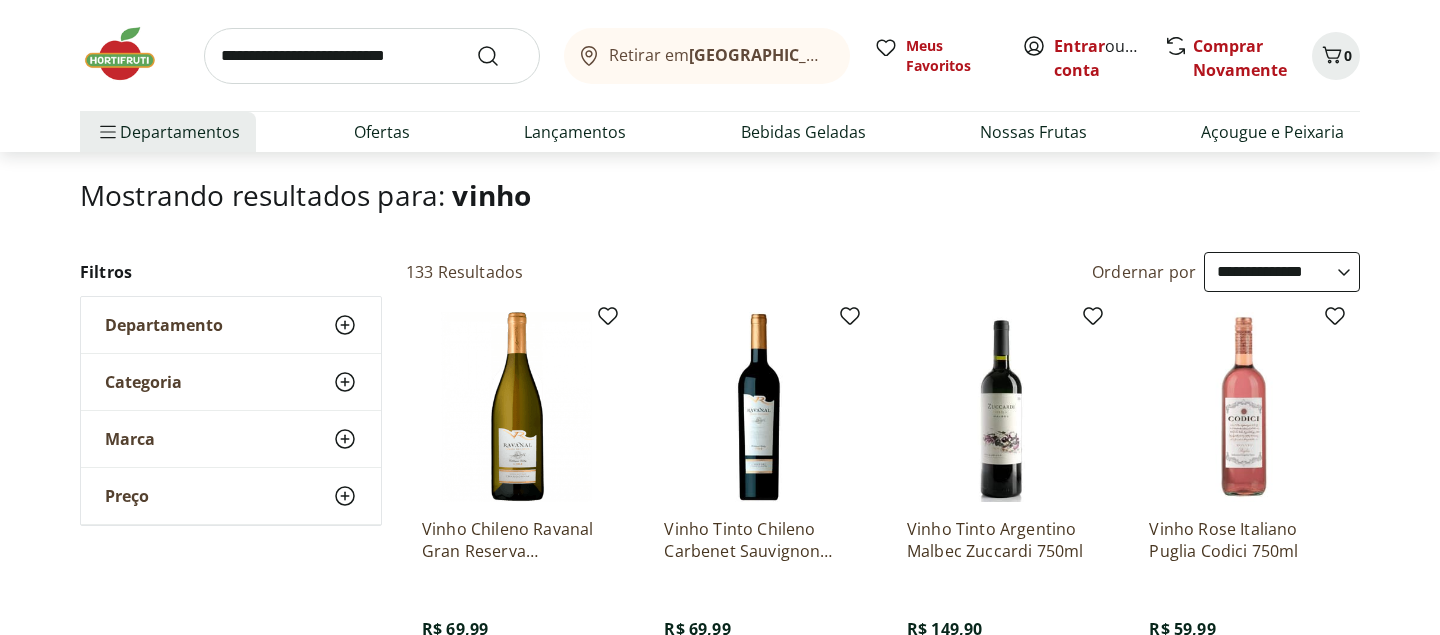 click on "**********" at bounding box center [1282, 272] 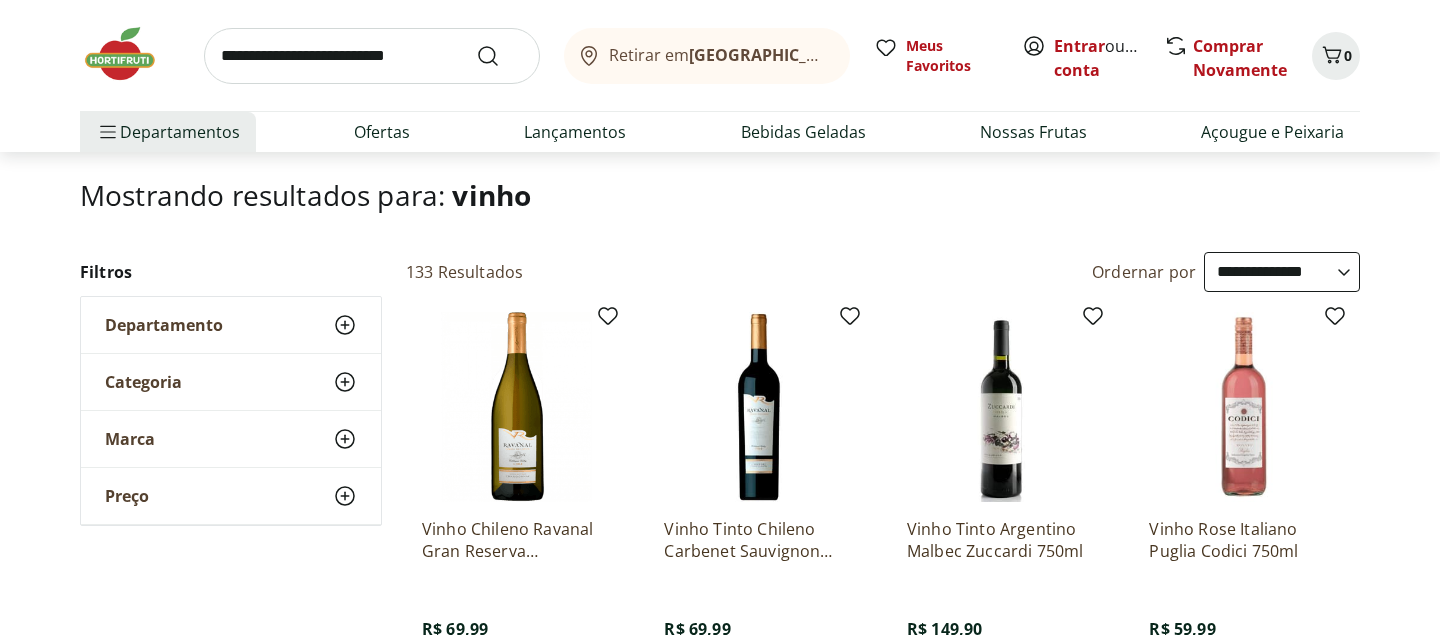 select on "**********" 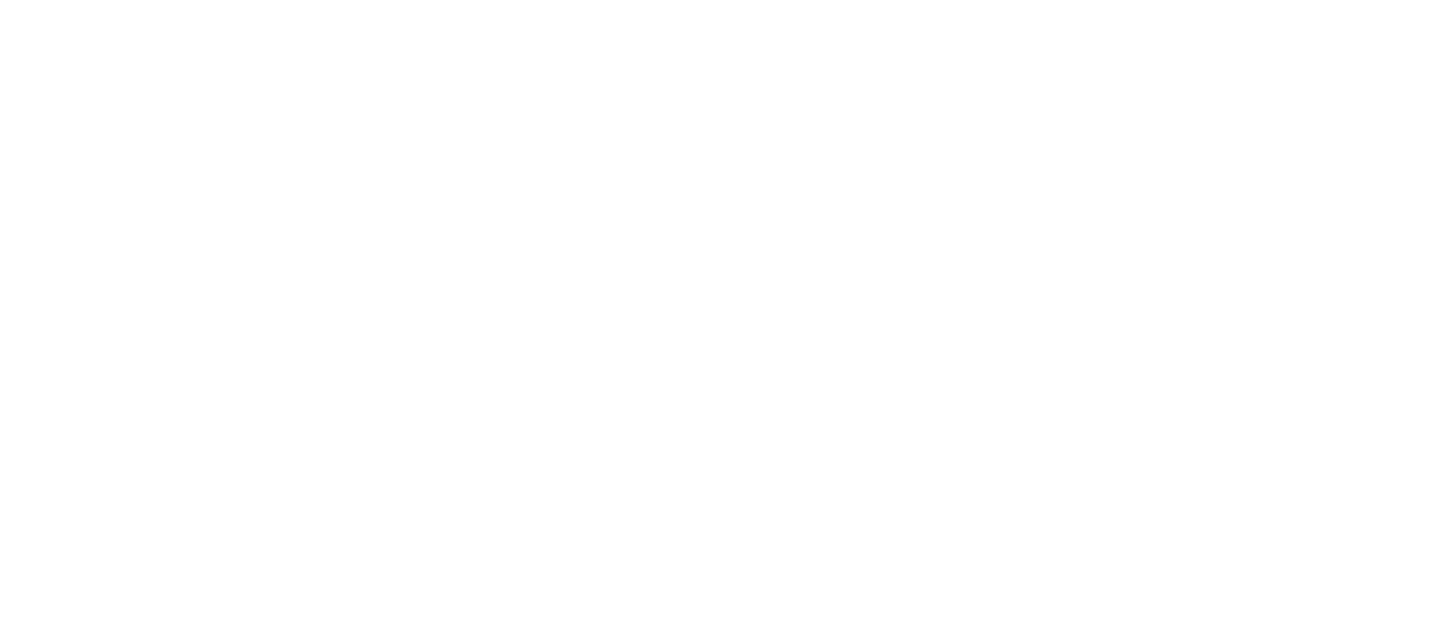 scroll, scrollTop: 0, scrollLeft: 0, axis: both 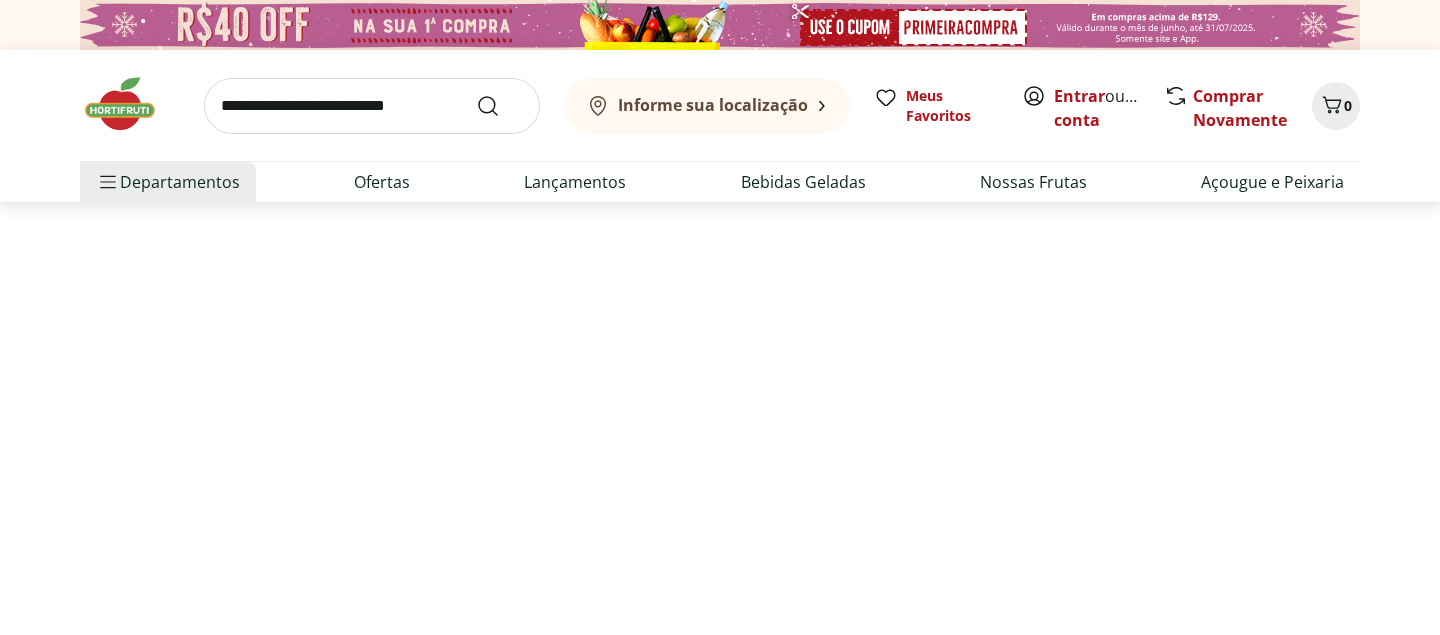 select on "*********" 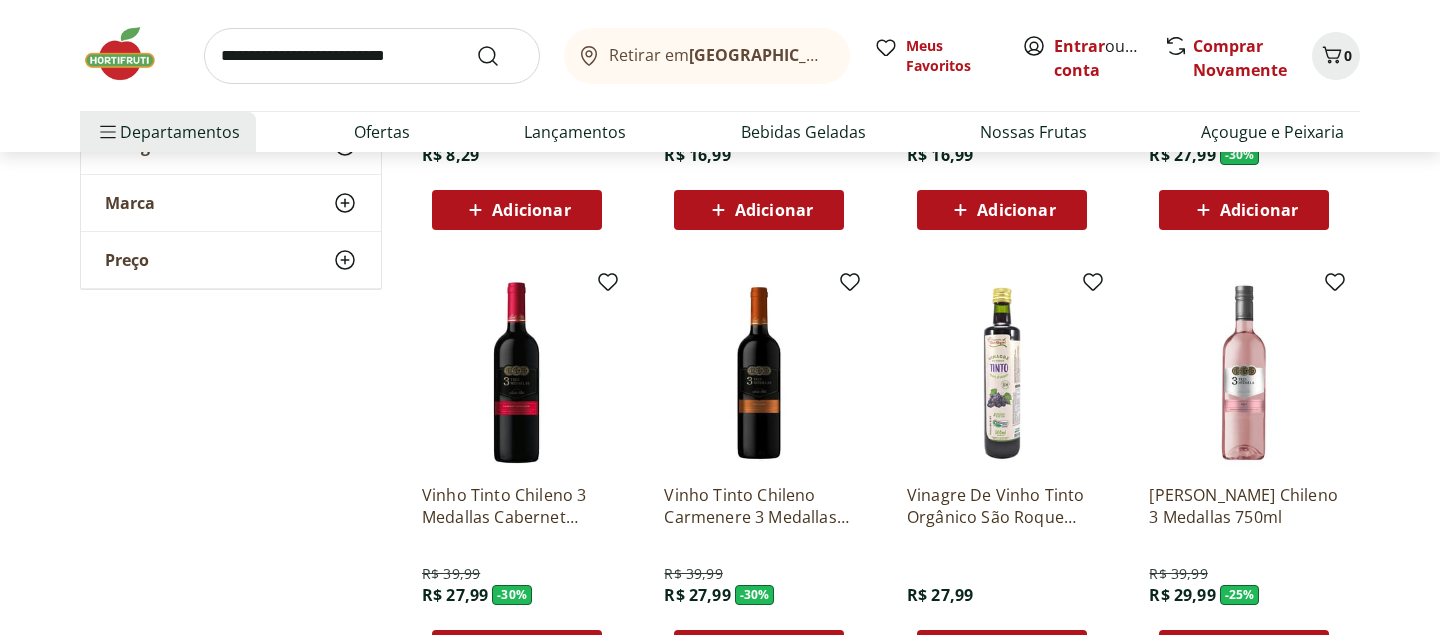 scroll, scrollTop: 624, scrollLeft: 0, axis: vertical 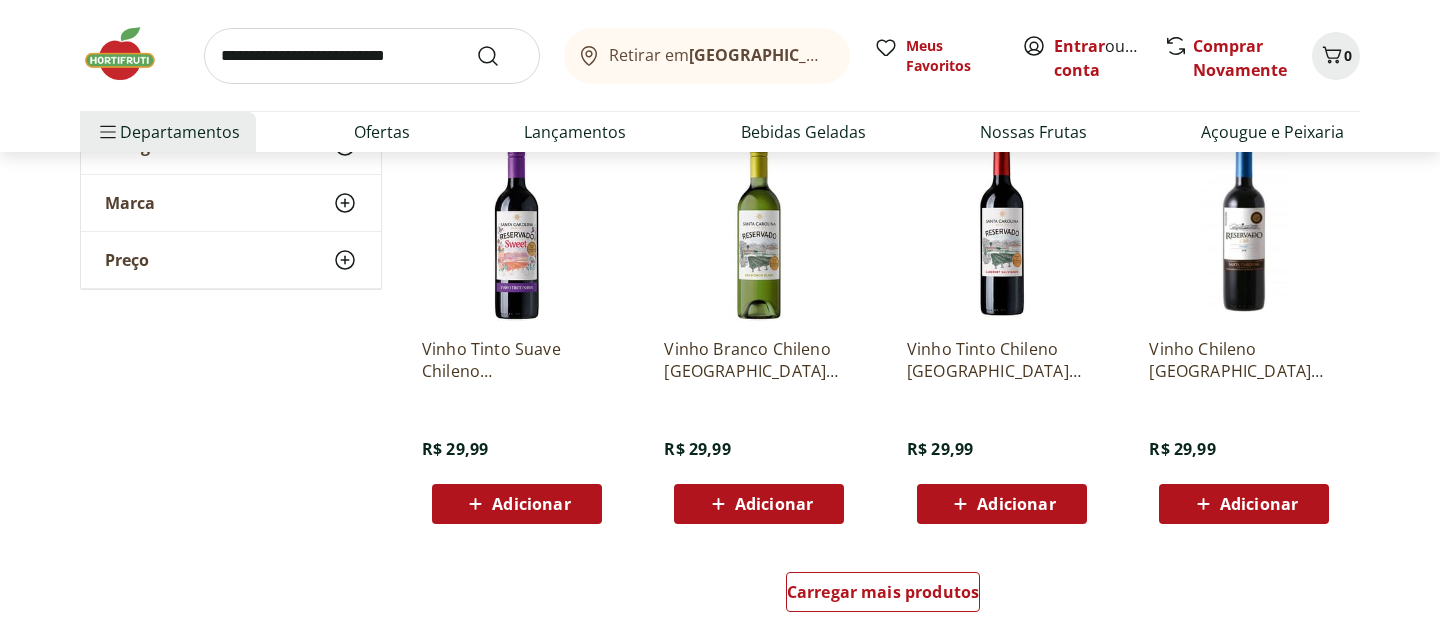 click on "Vinho Tinto Chileno [GEOGRAPHIC_DATA] Carménère 750ml R$ 29,99 Adicionar" at bounding box center [1002, 328] 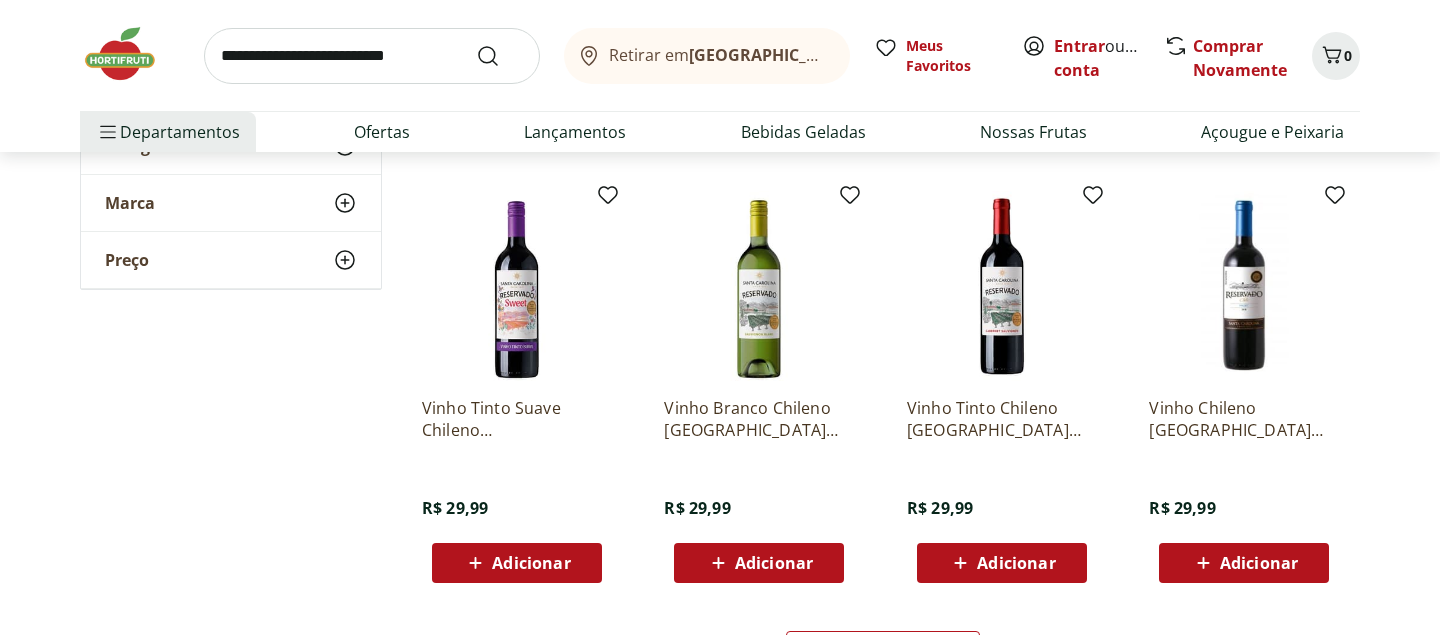 scroll, scrollTop: 1171, scrollLeft: 0, axis: vertical 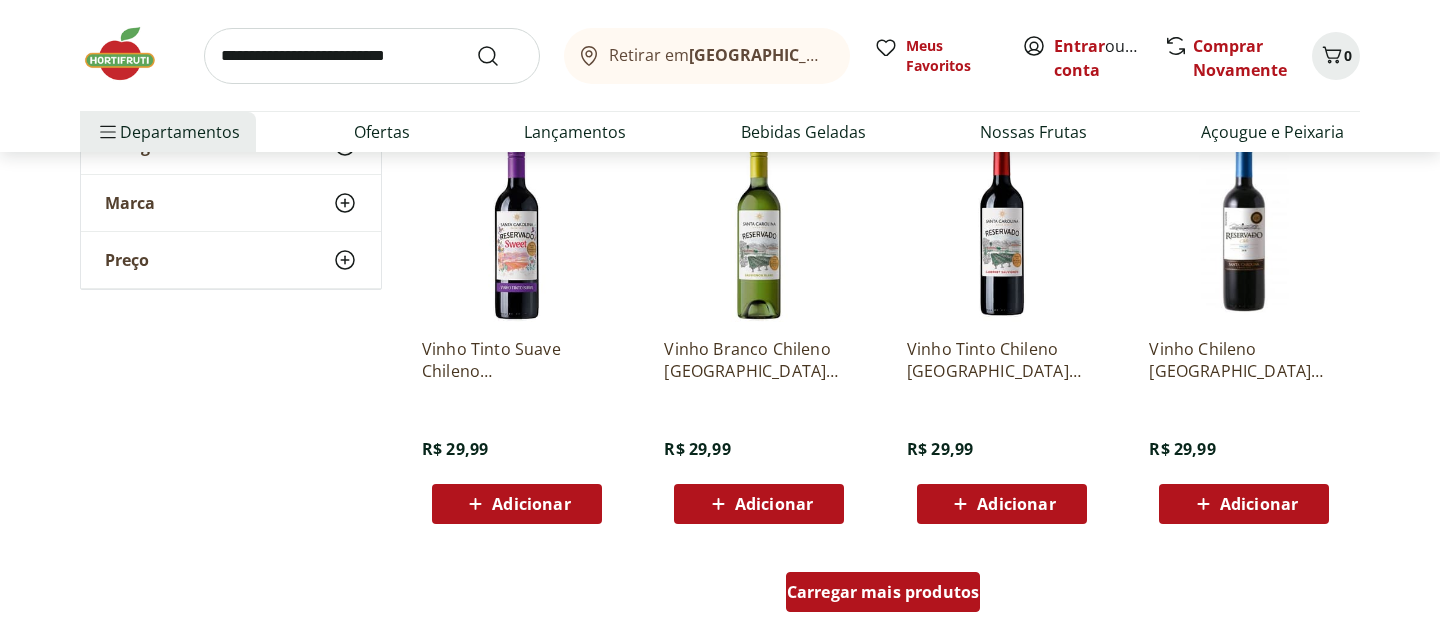 click on "Carregar mais produtos" at bounding box center (883, 592) 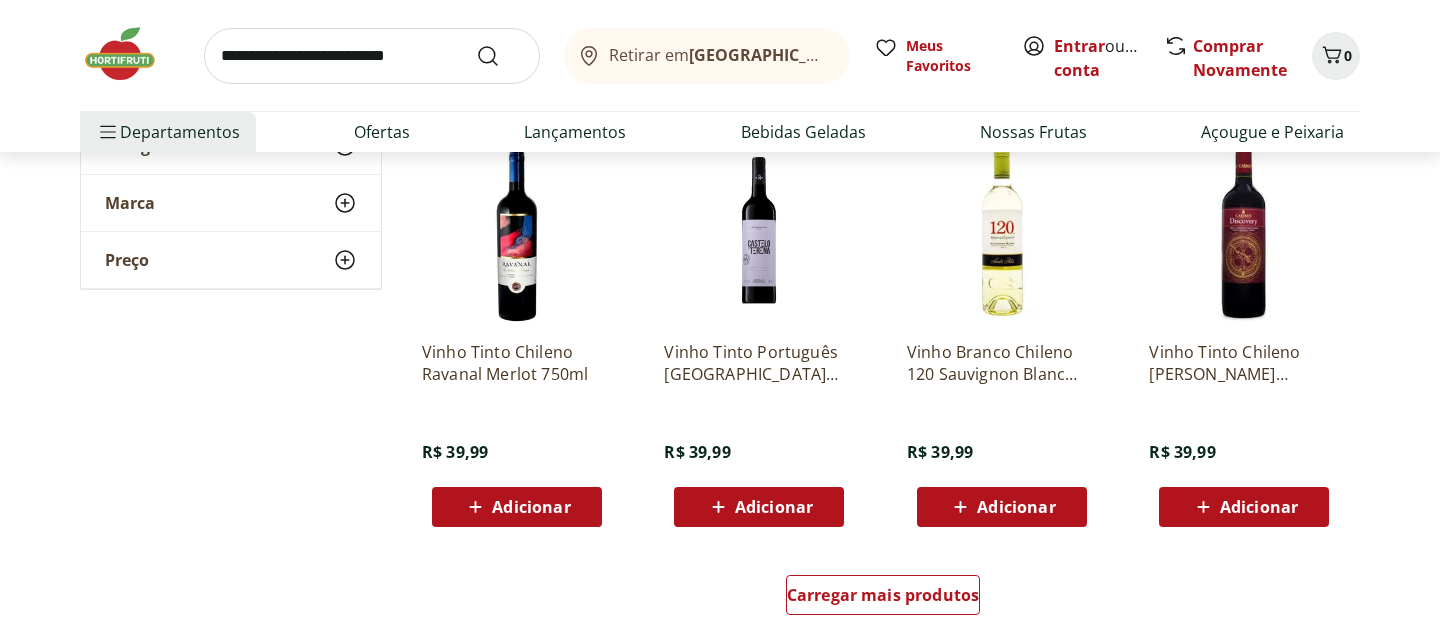 scroll, scrollTop: 1618, scrollLeft: 0, axis: vertical 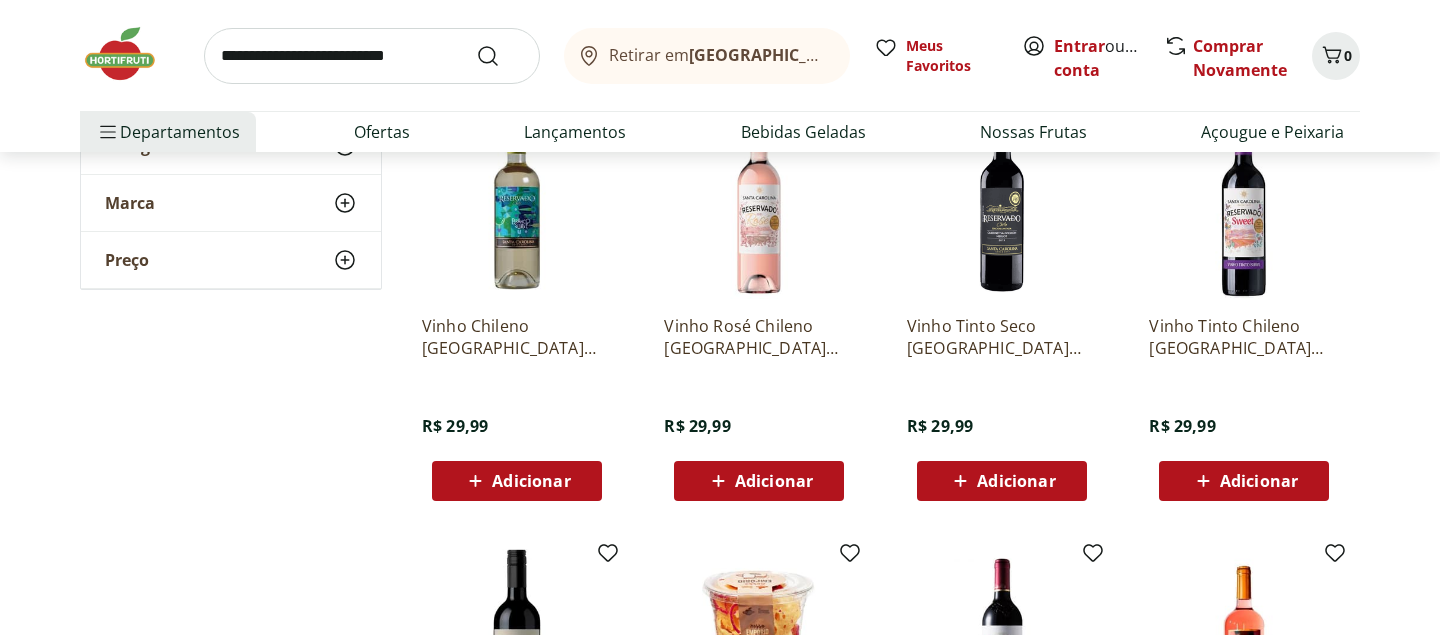 click at bounding box center [372, 56] 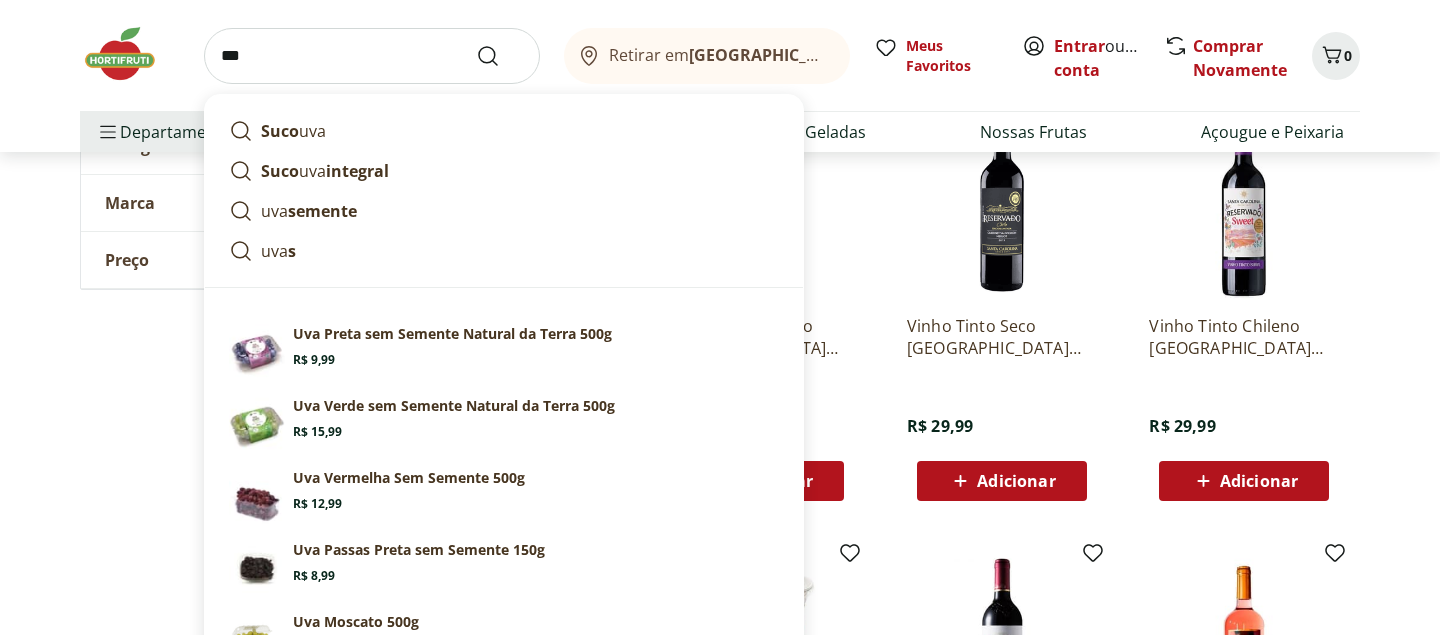 type on "***" 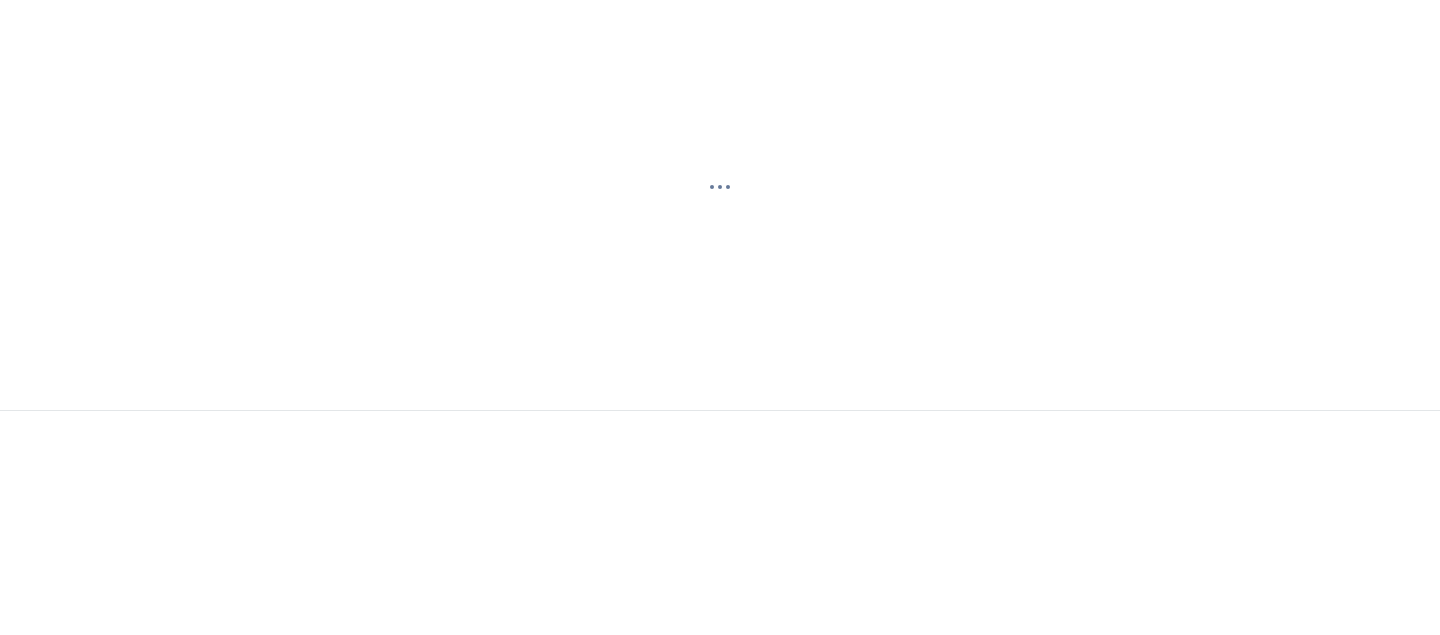 scroll, scrollTop: 0, scrollLeft: 0, axis: both 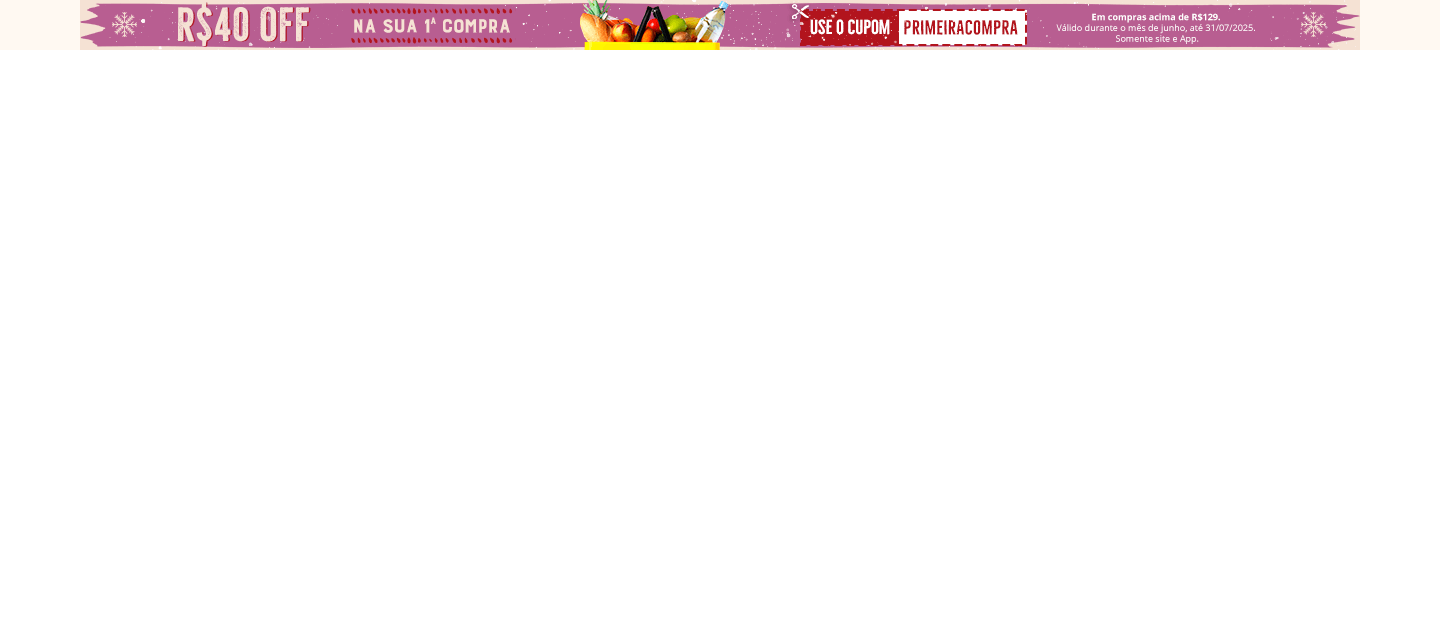 select on "**********" 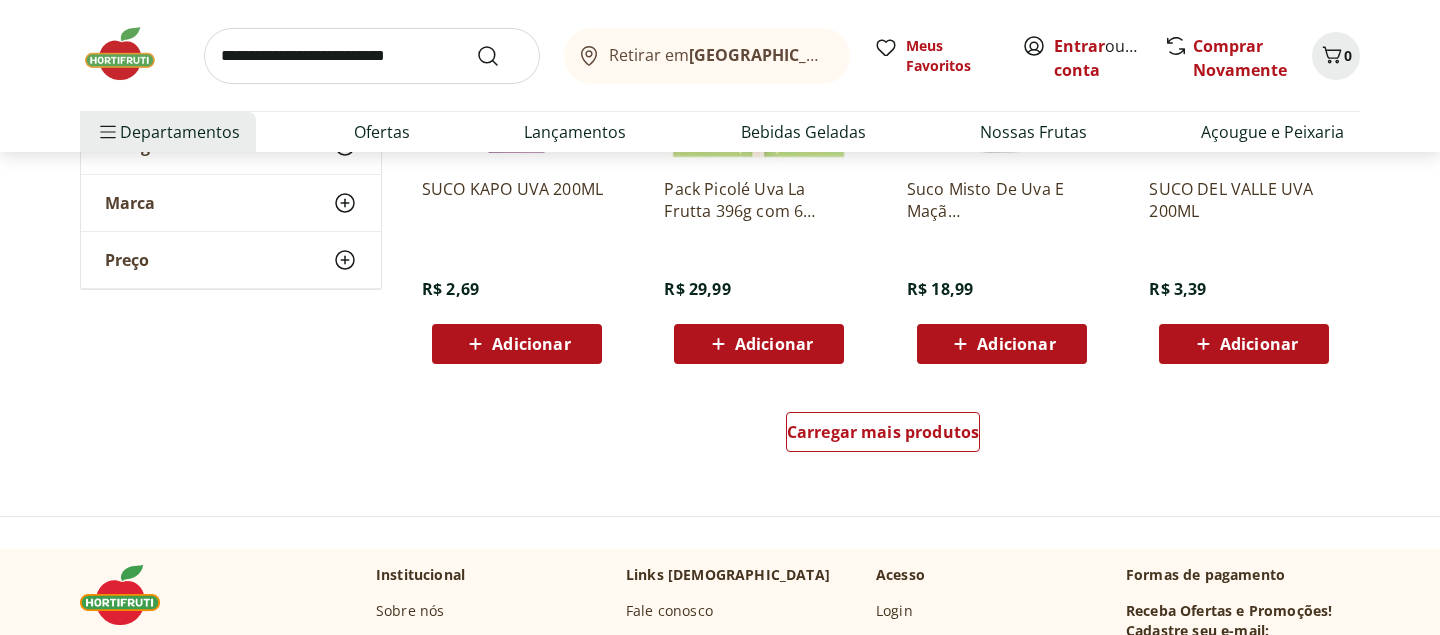 scroll, scrollTop: 2634, scrollLeft: 0, axis: vertical 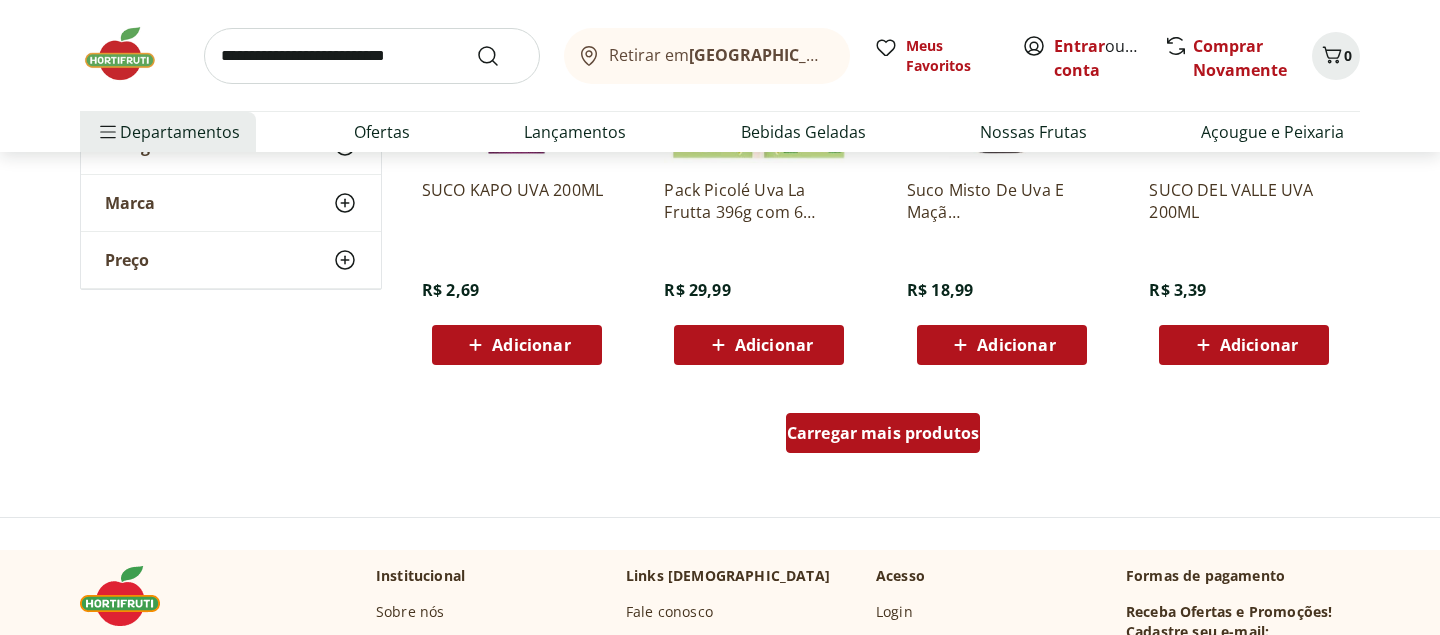 click on "Carregar mais produtos" at bounding box center (883, 433) 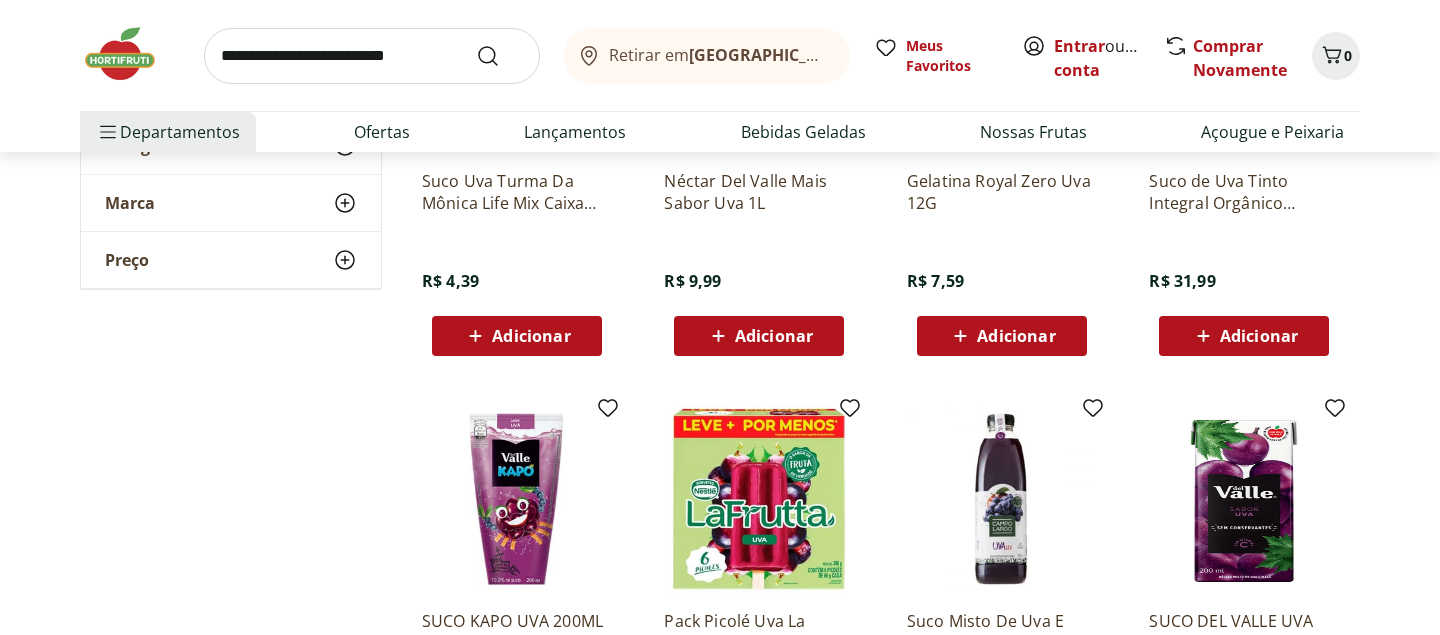 scroll, scrollTop: 2177, scrollLeft: 0, axis: vertical 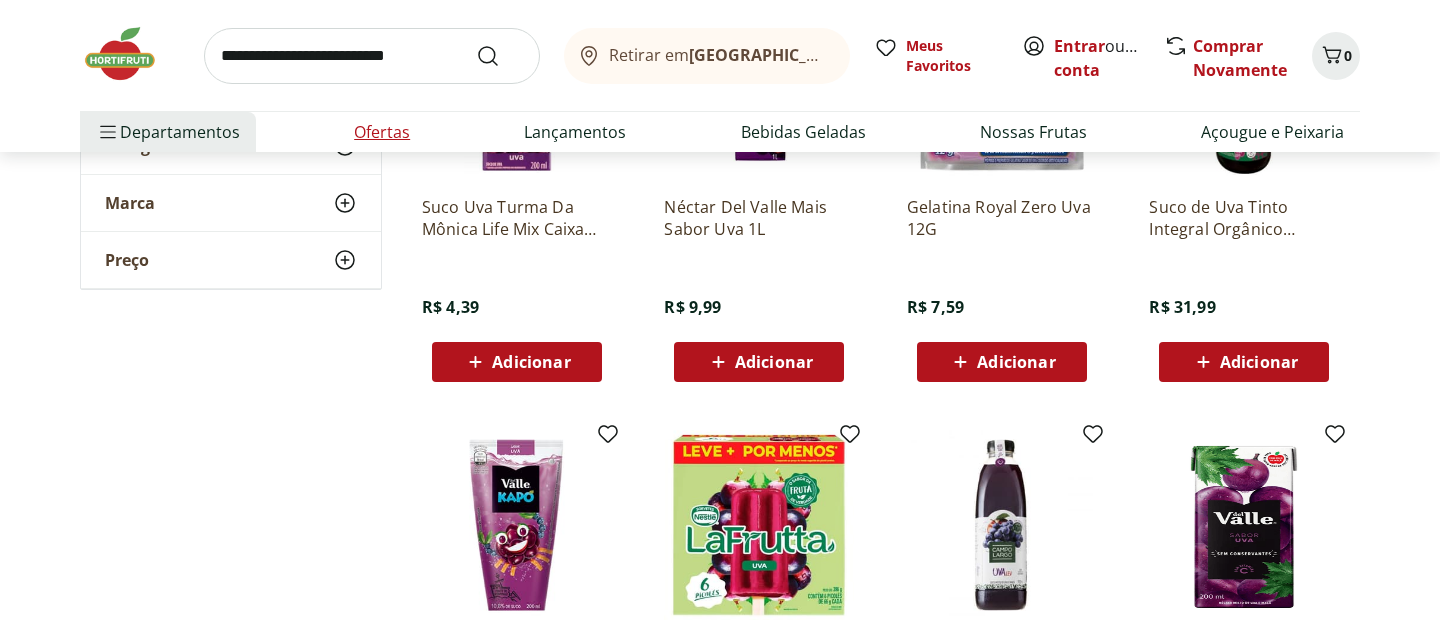 click on "Ofertas" at bounding box center (382, 132) 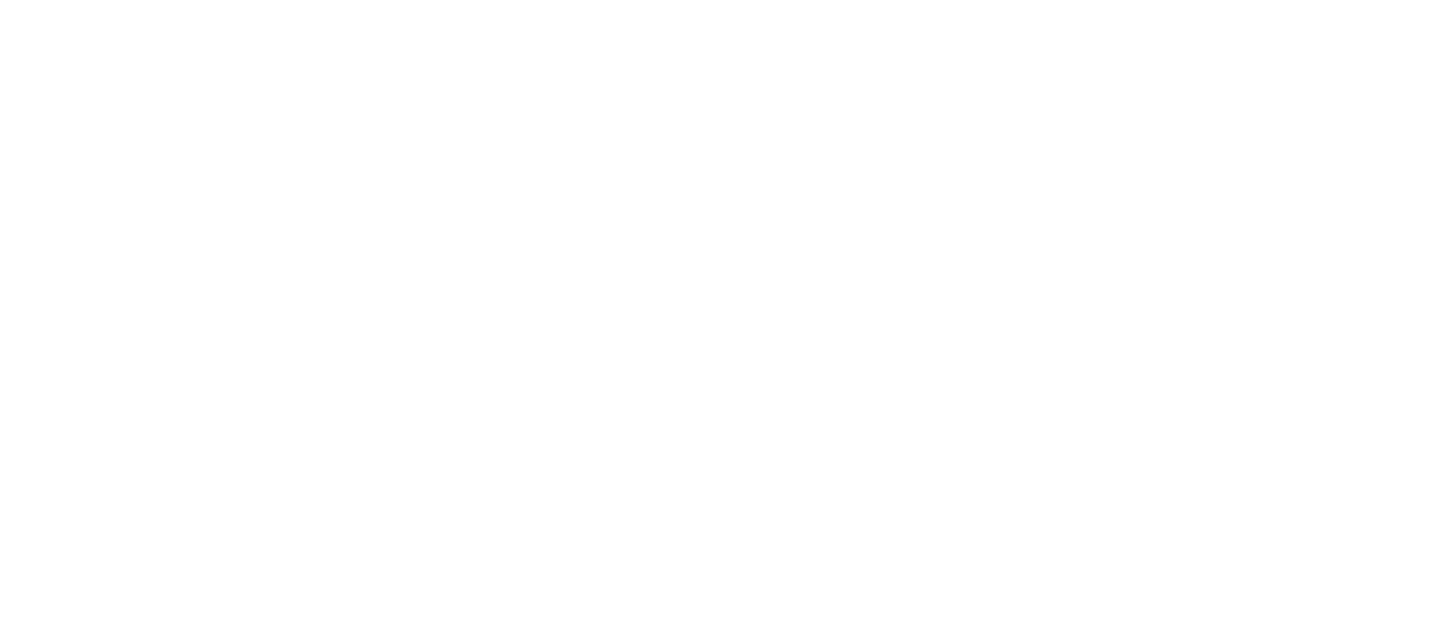 scroll, scrollTop: 0, scrollLeft: 0, axis: both 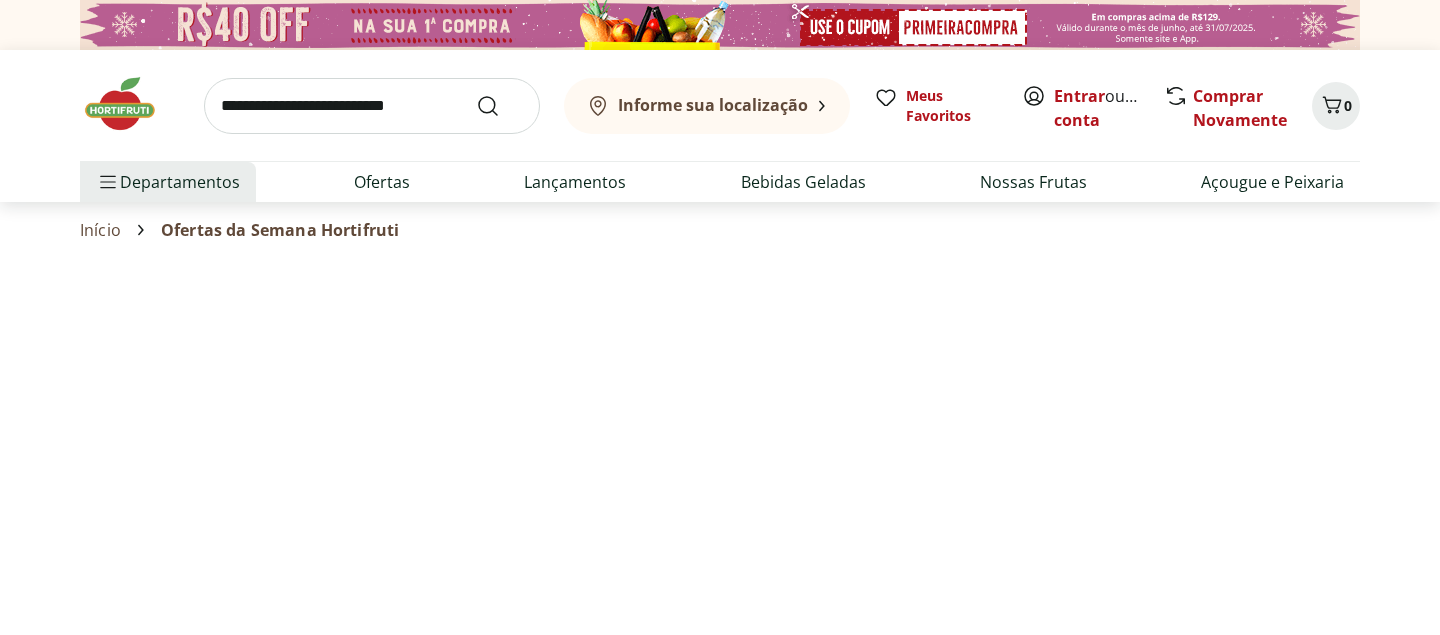 select on "**********" 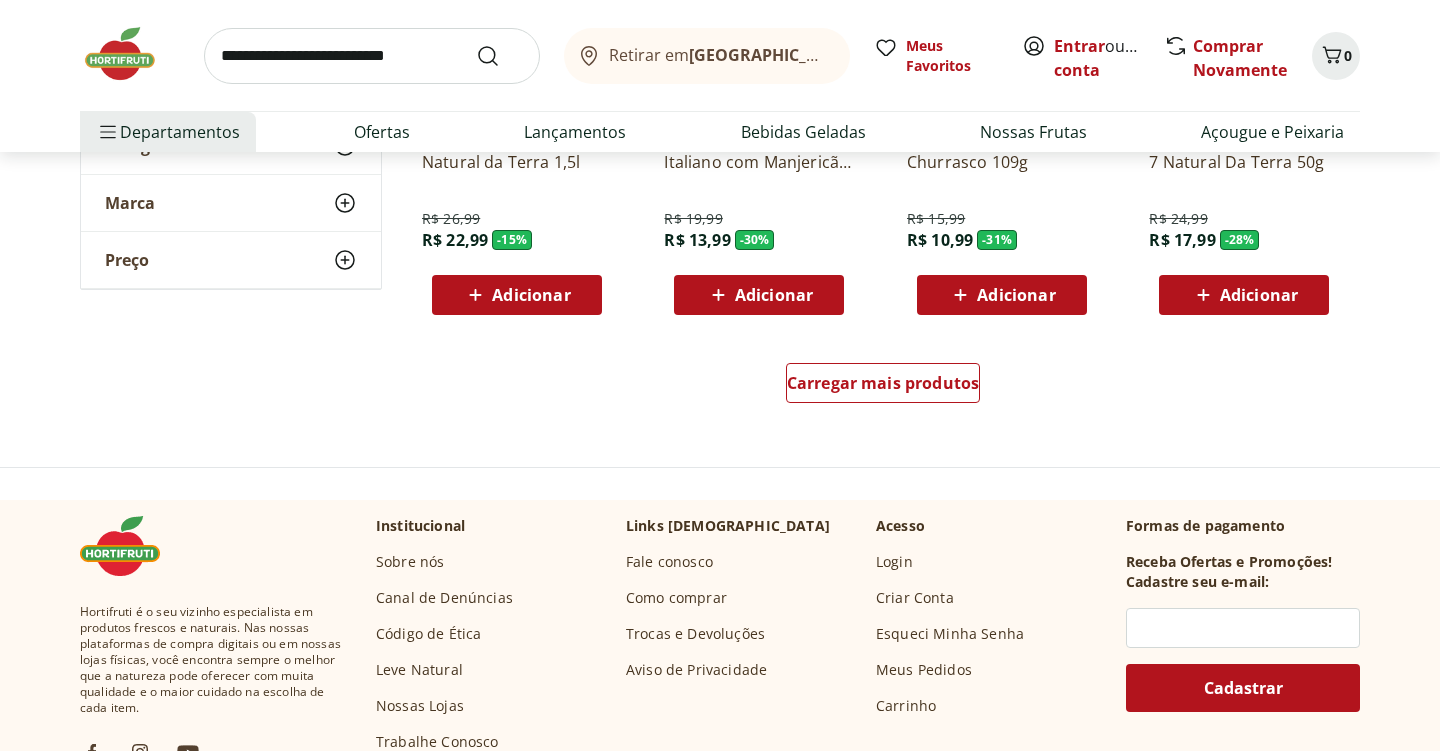 scroll, scrollTop: 1310, scrollLeft: 0, axis: vertical 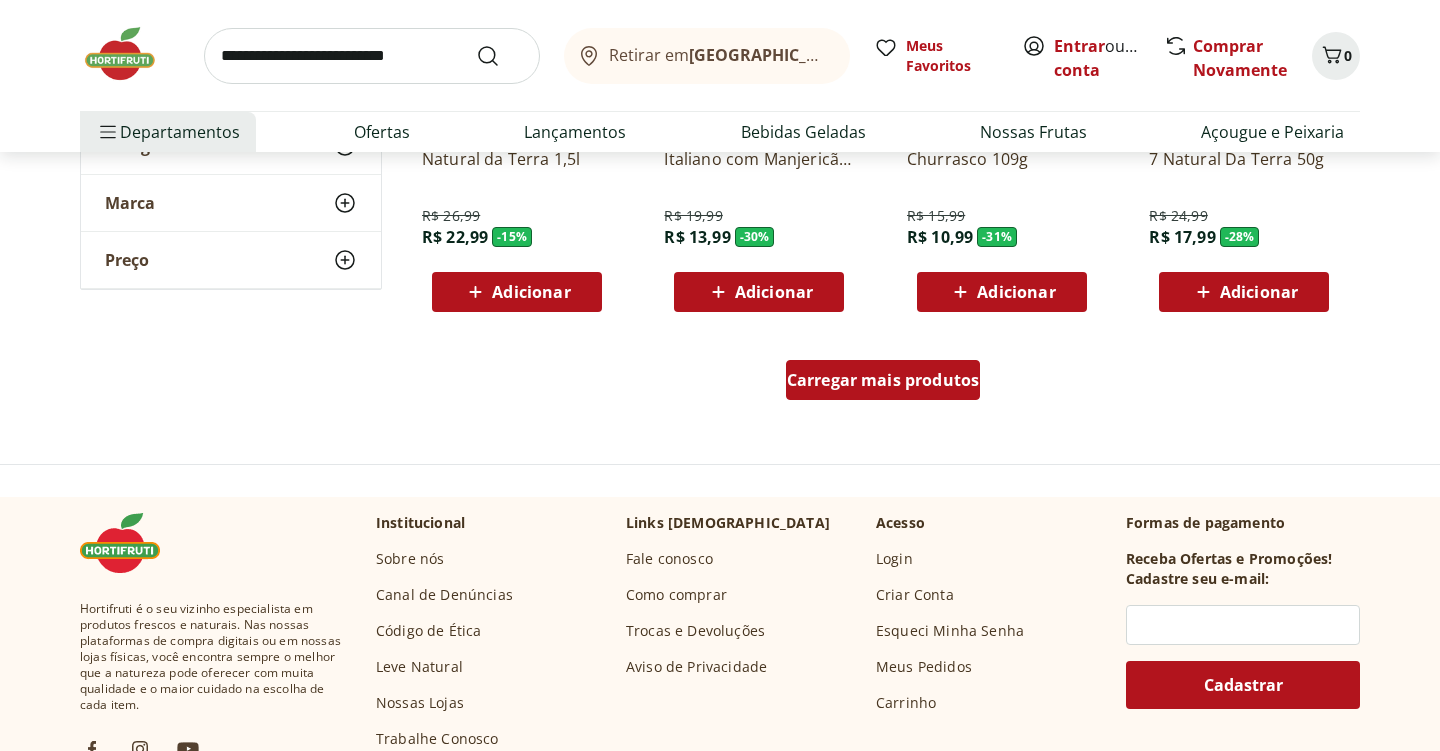 click on "Carregar mais produtos" at bounding box center [883, 380] 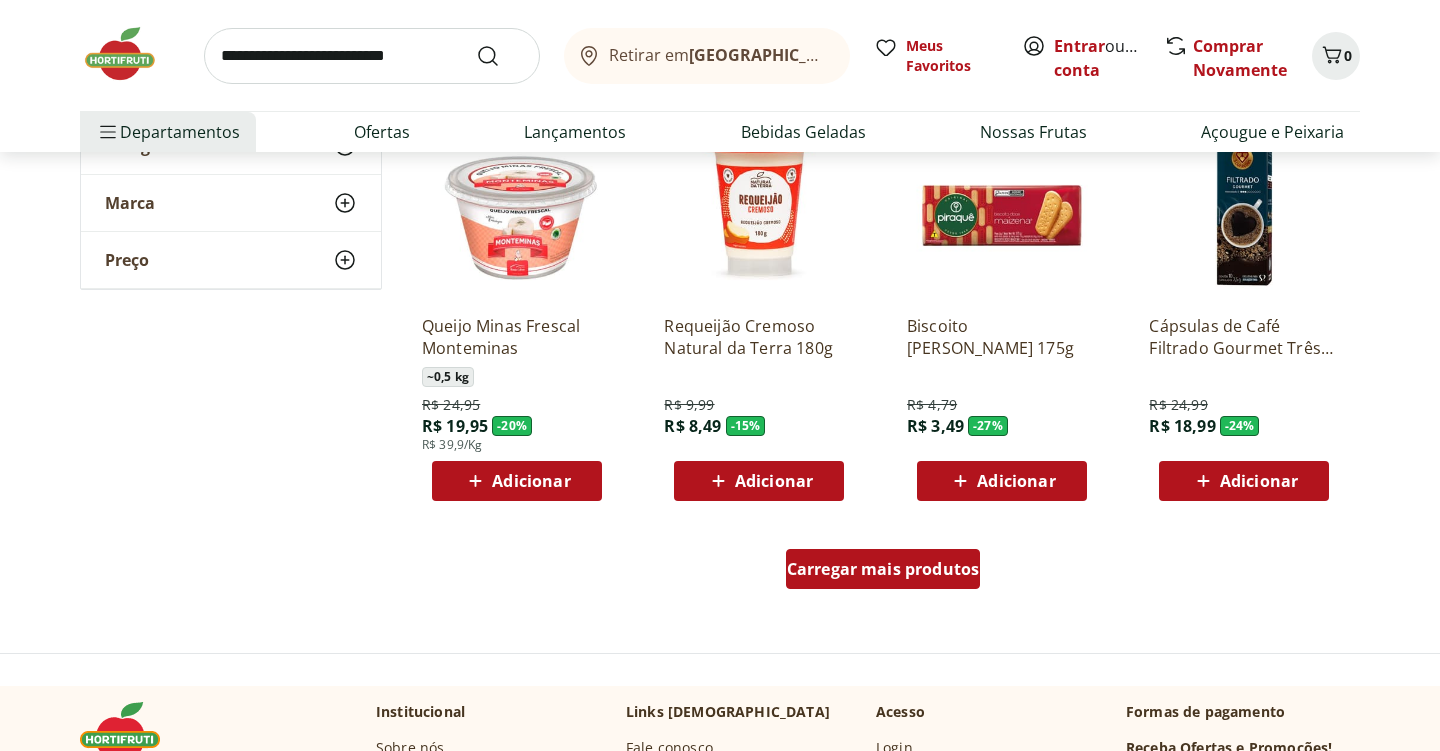 scroll, scrollTop: 2385, scrollLeft: 0, axis: vertical 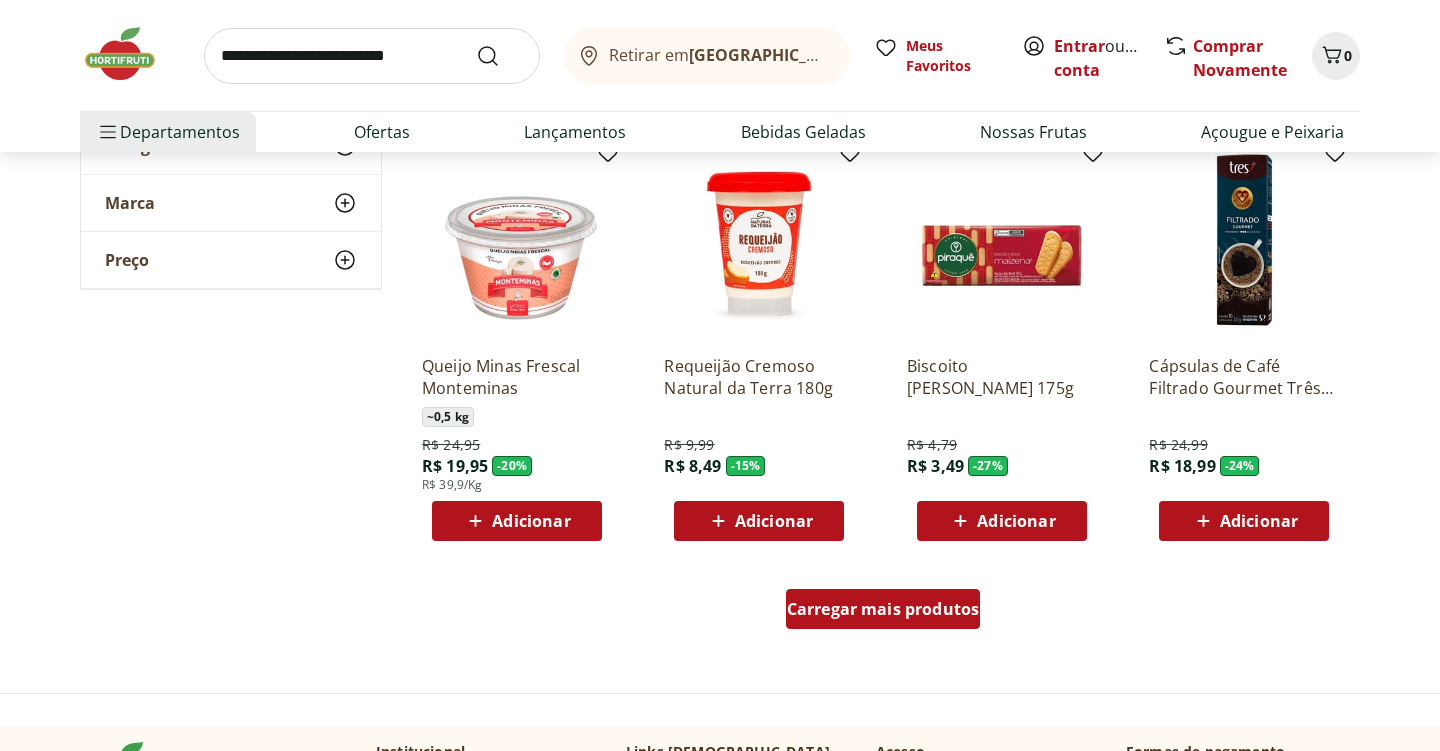 click on "Carregar mais produtos" at bounding box center (883, 609) 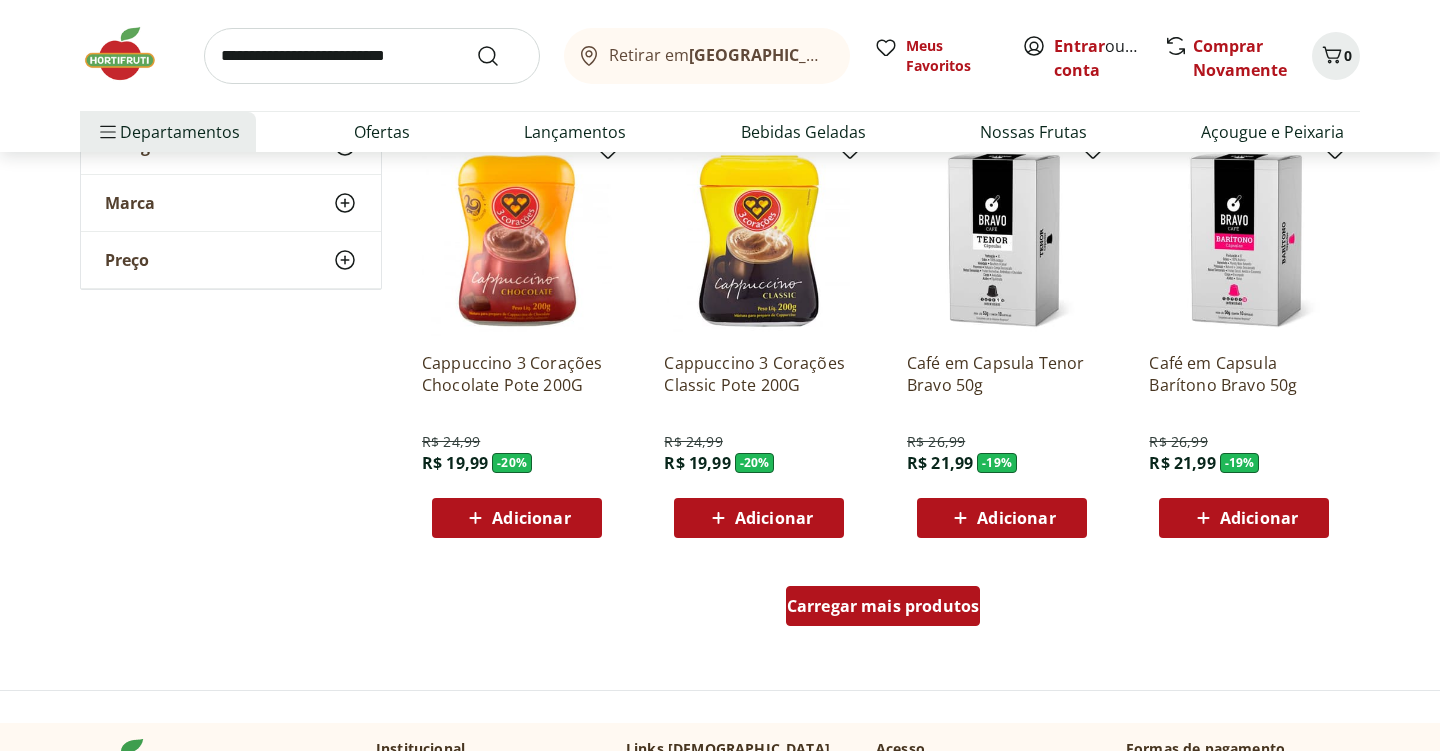 scroll, scrollTop: 3920, scrollLeft: 0, axis: vertical 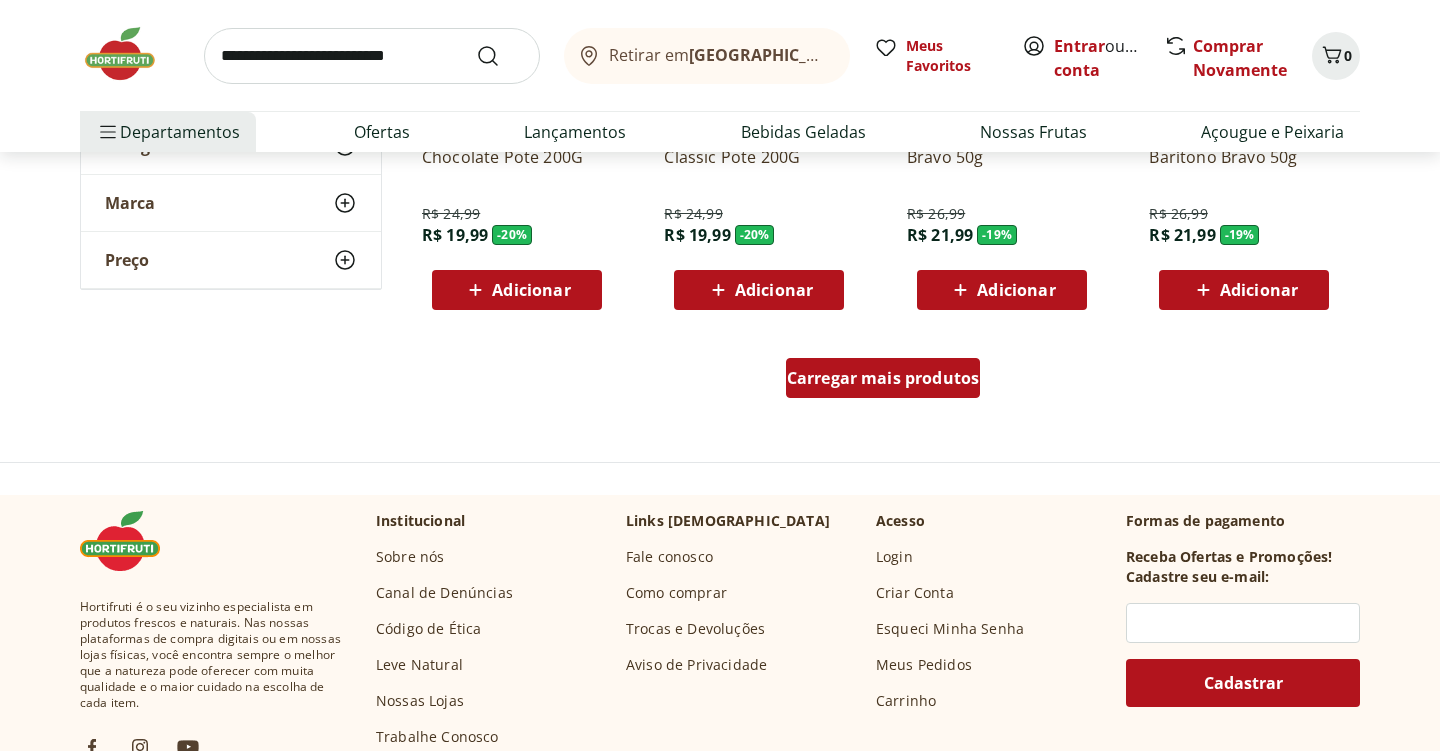 click on "Carregar mais produtos" at bounding box center [883, 378] 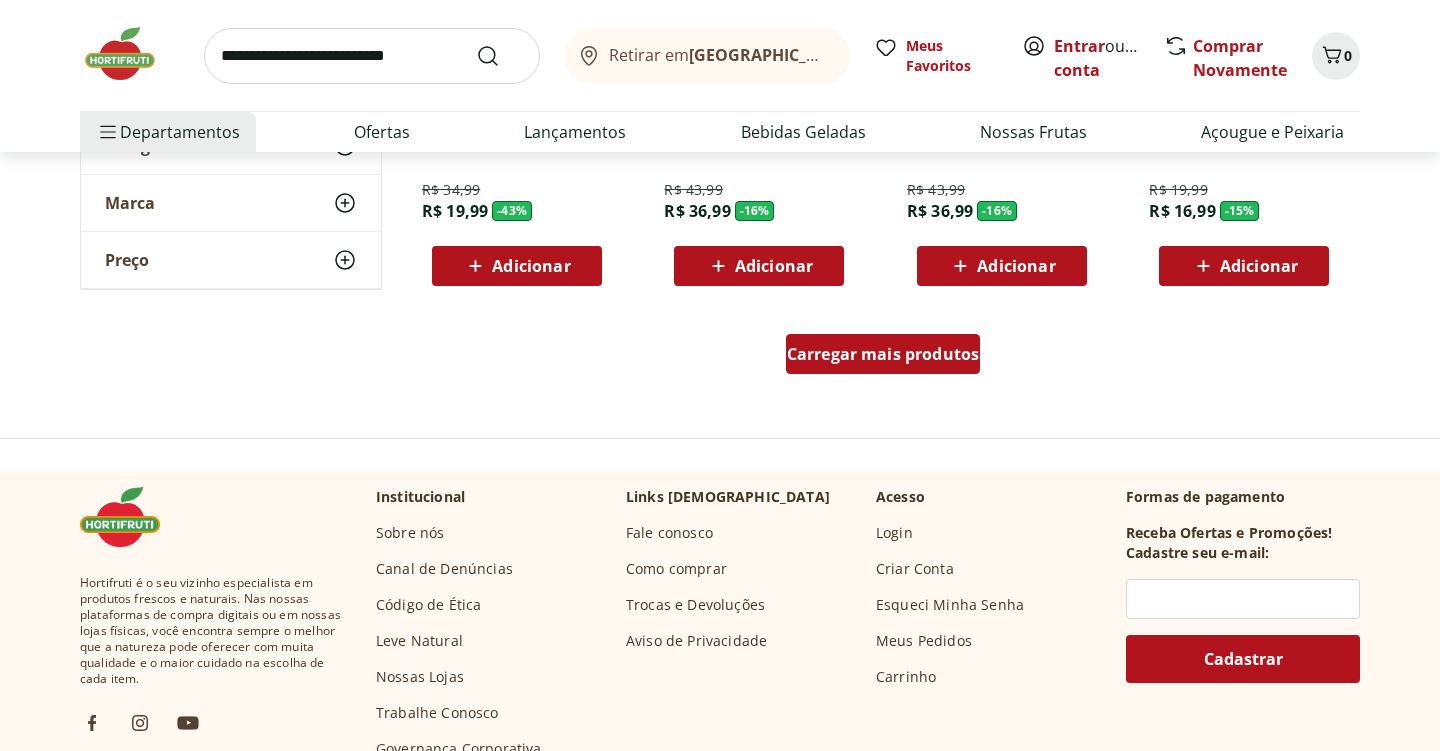click on "Carregar mais produtos" at bounding box center (883, 354) 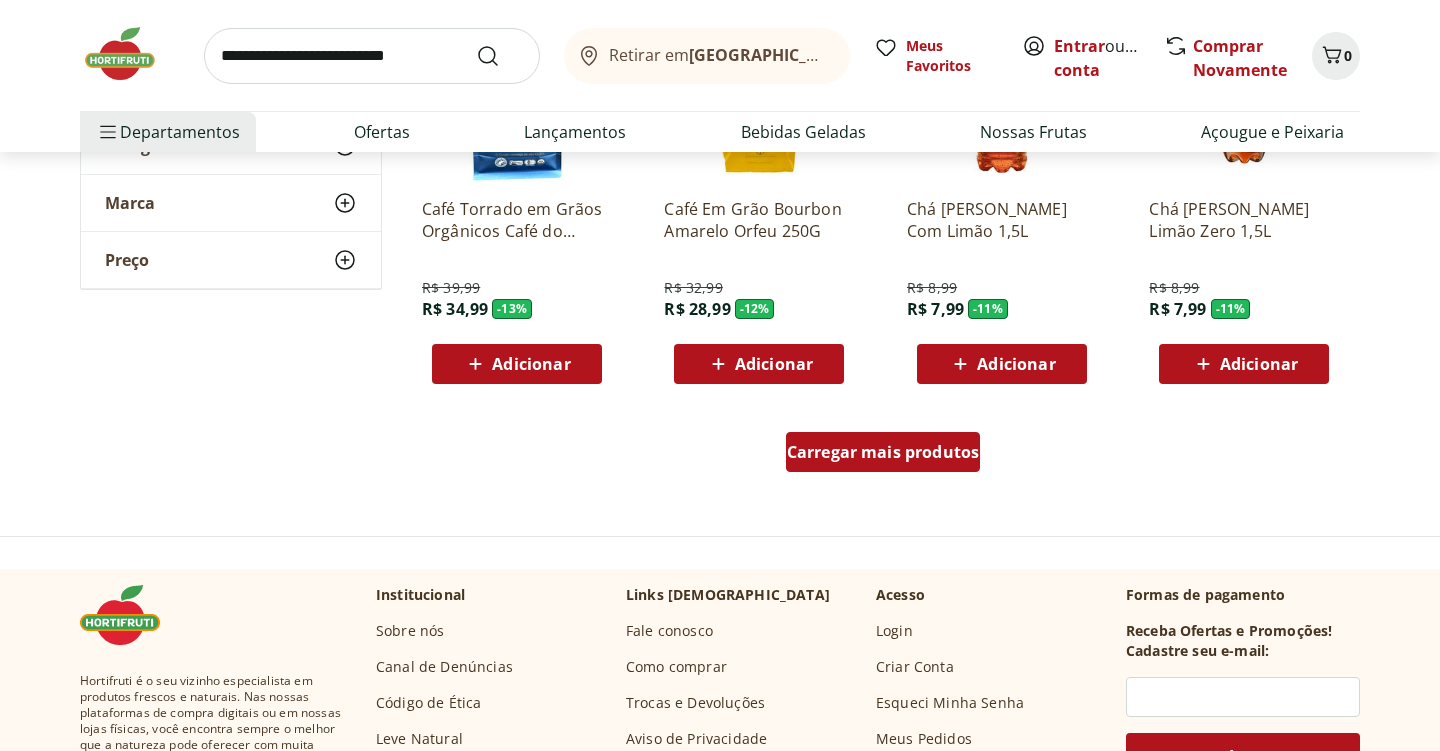 scroll, scrollTop: 6511, scrollLeft: 0, axis: vertical 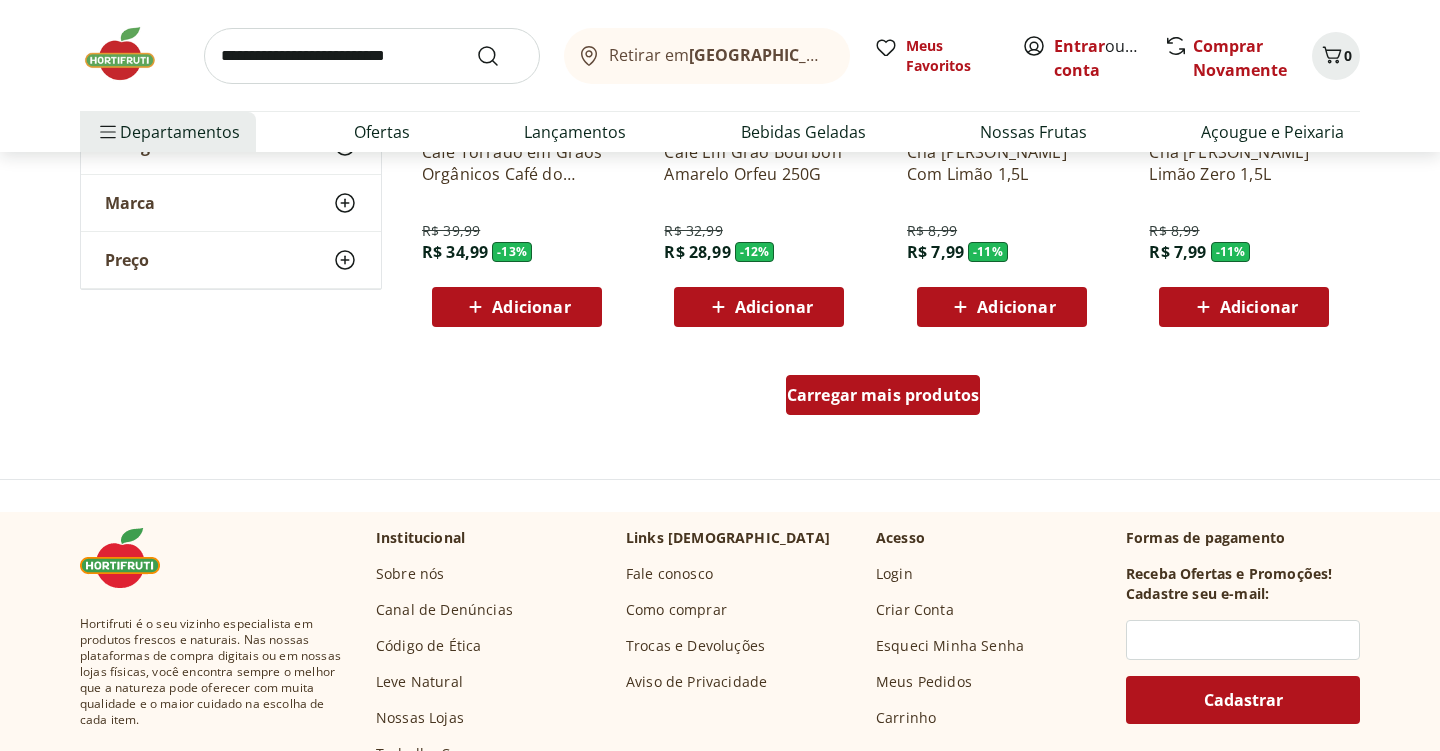 click on "Carregar mais produtos" at bounding box center [883, 395] 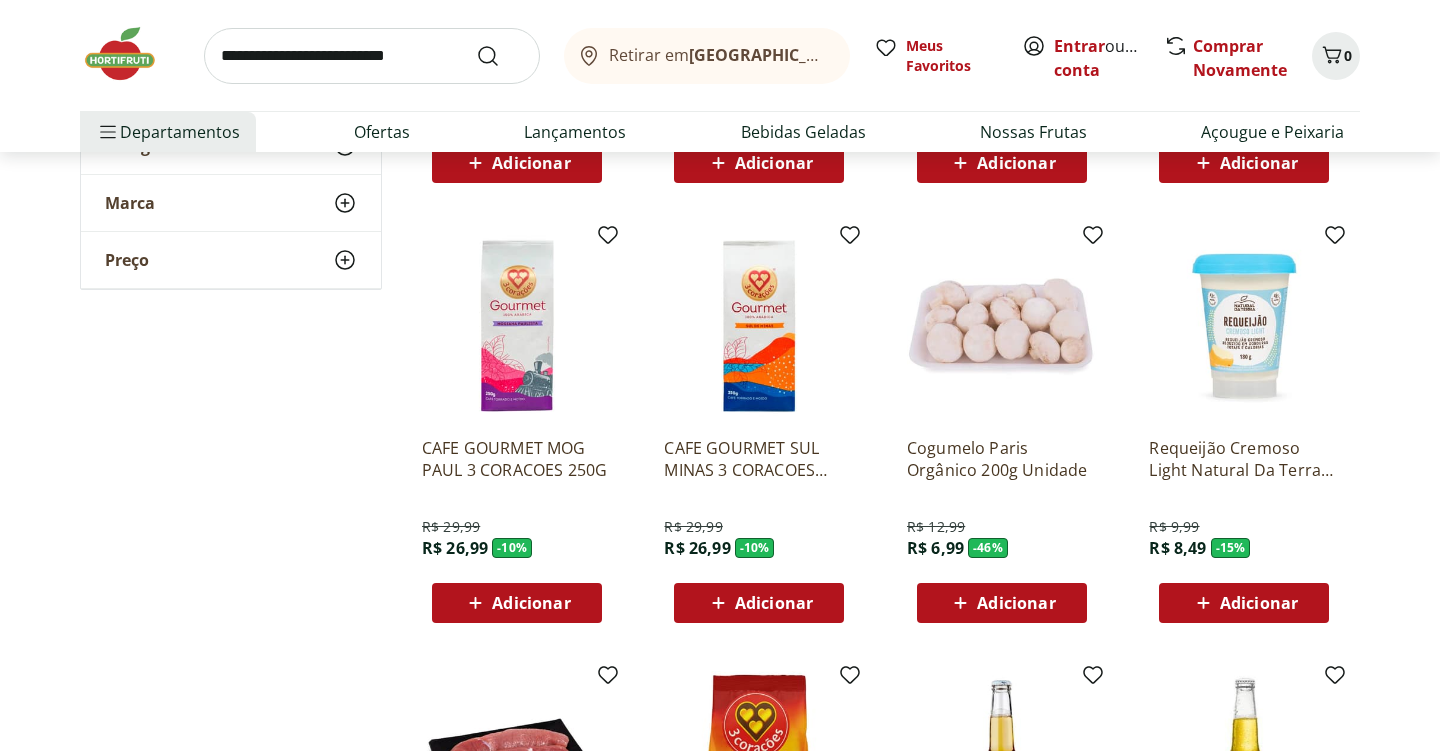 scroll, scrollTop: 7496, scrollLeft: 0, axis: vertical 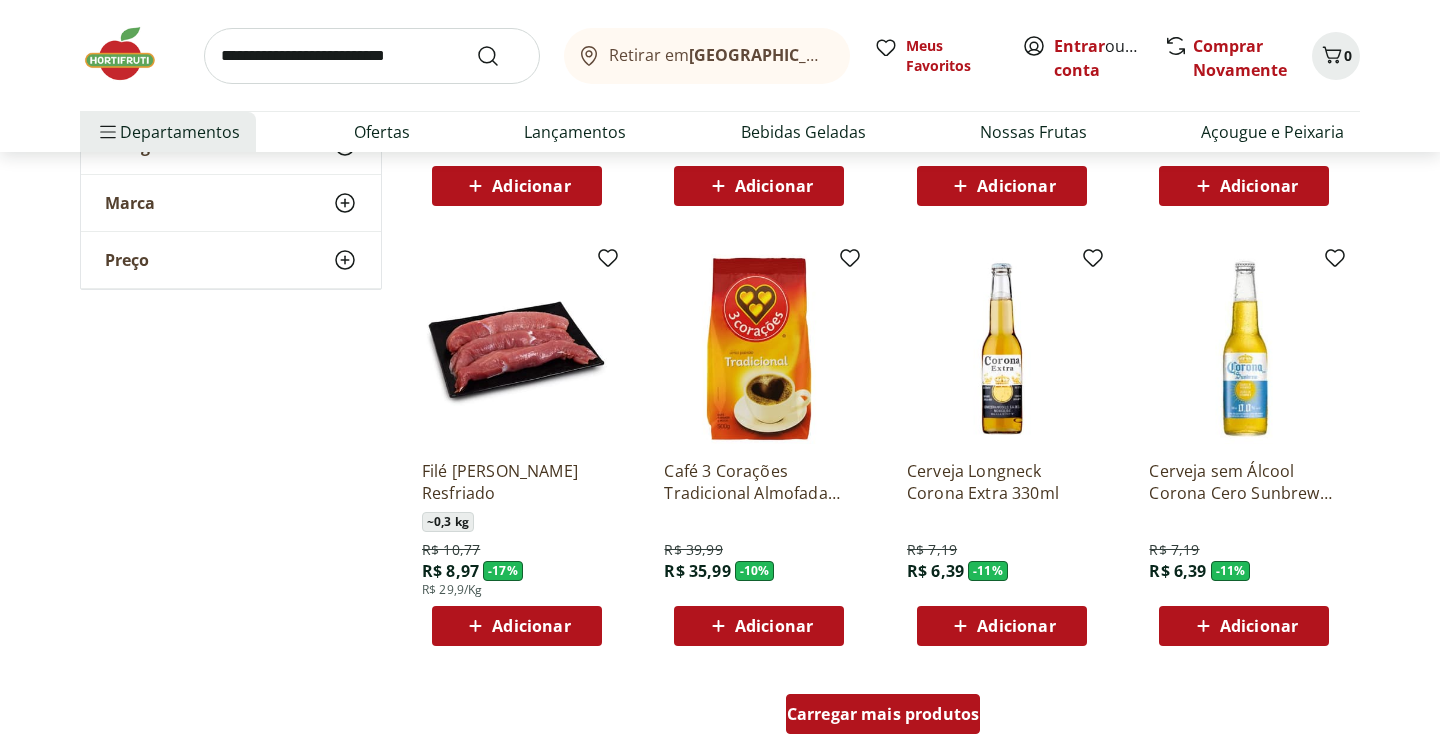 click on "Carregar mais produtos" at bounding box center (883, 714) 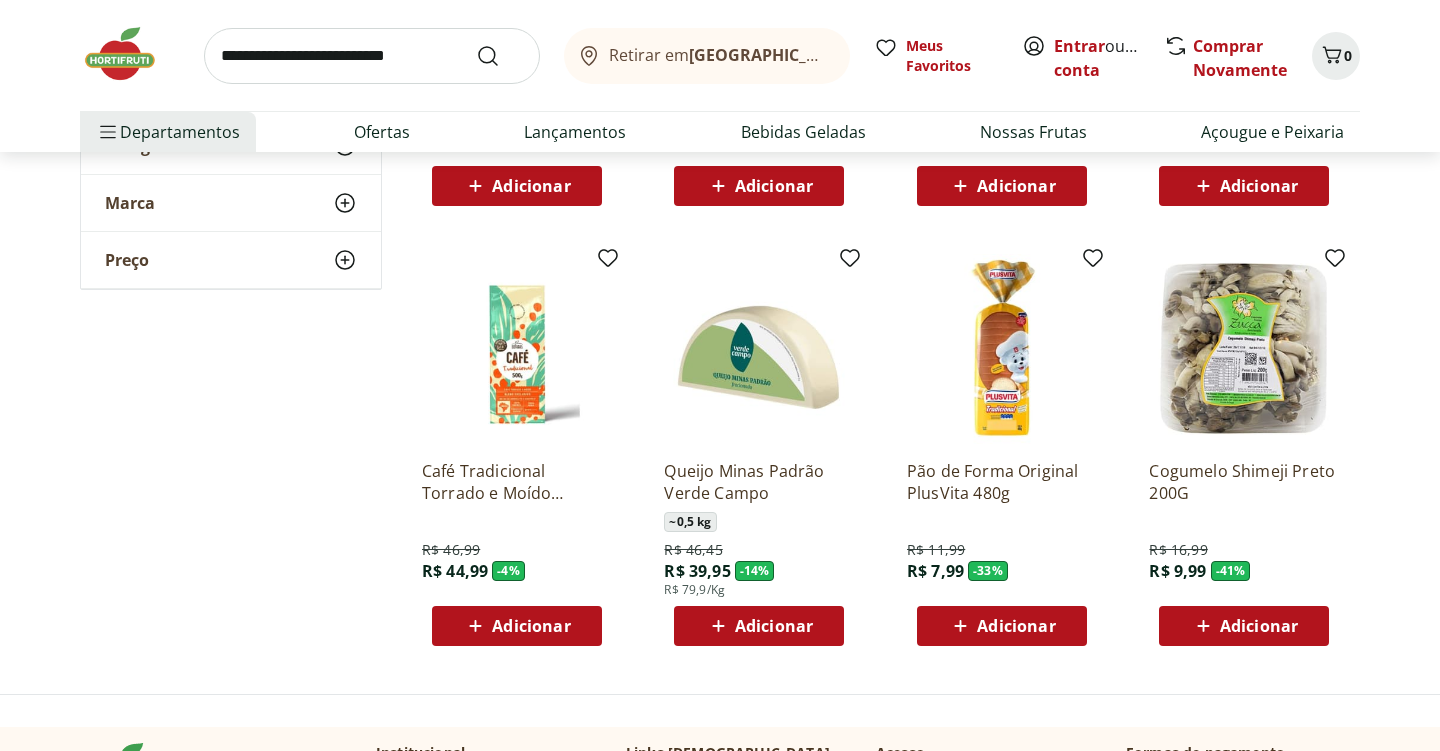 scroll, scrollTop: 8350, scrollLeft: 0, axis: vertical 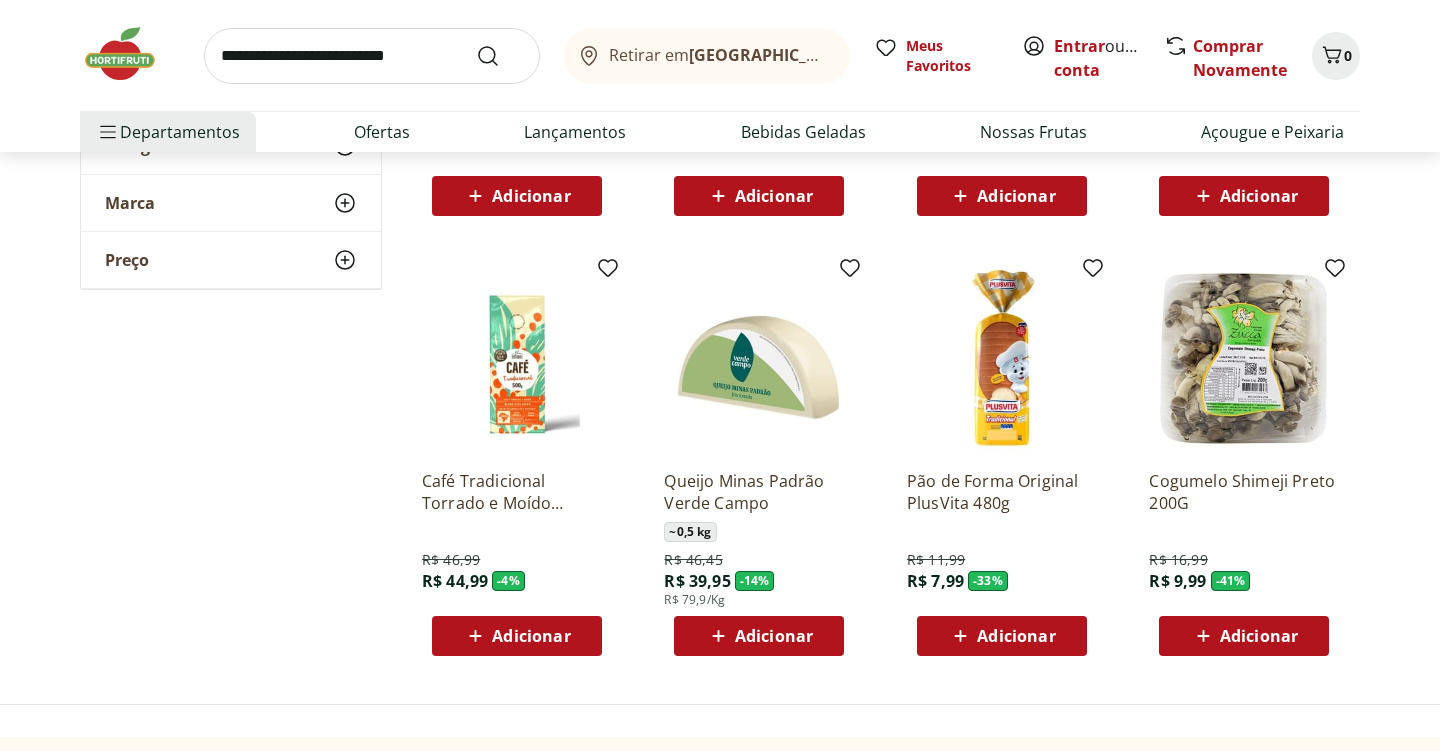 click at bounding box center (372, 56) 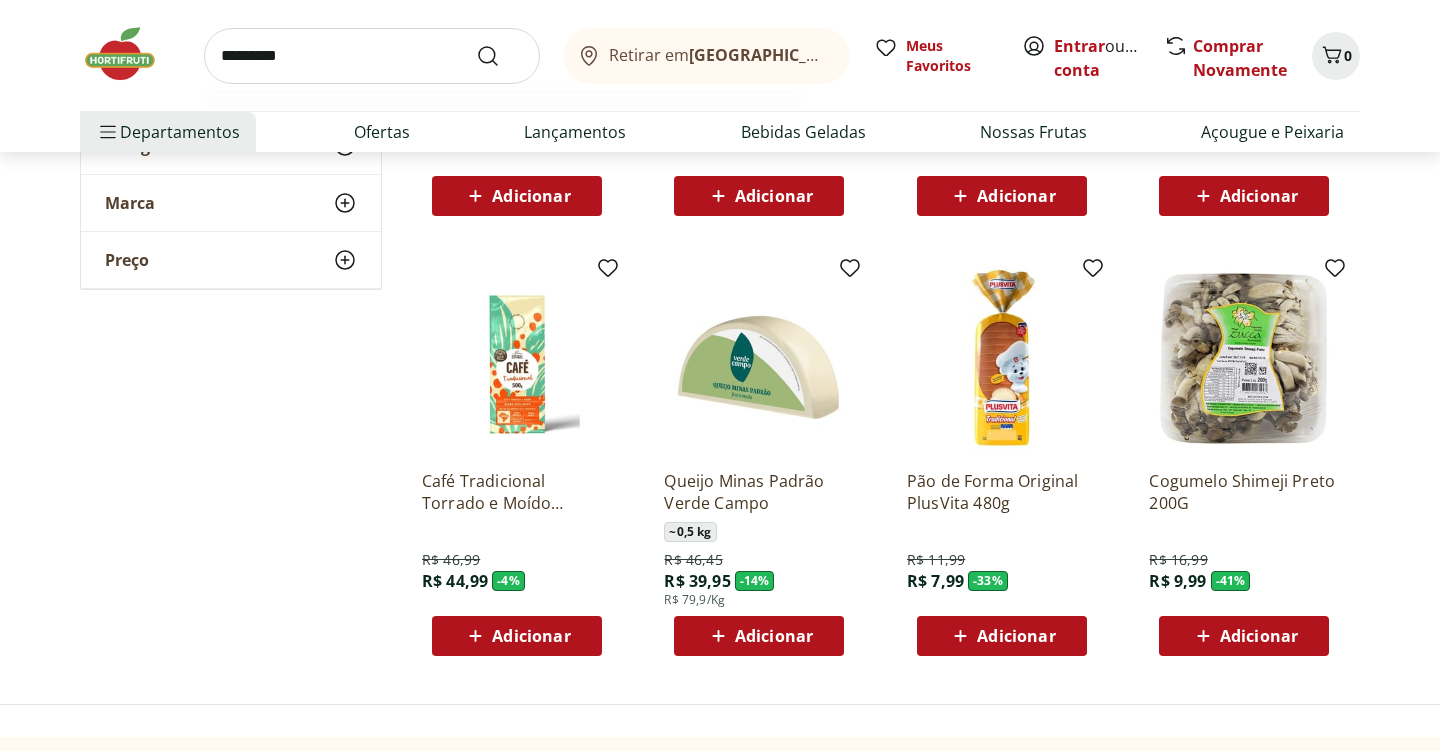 type on "*********" 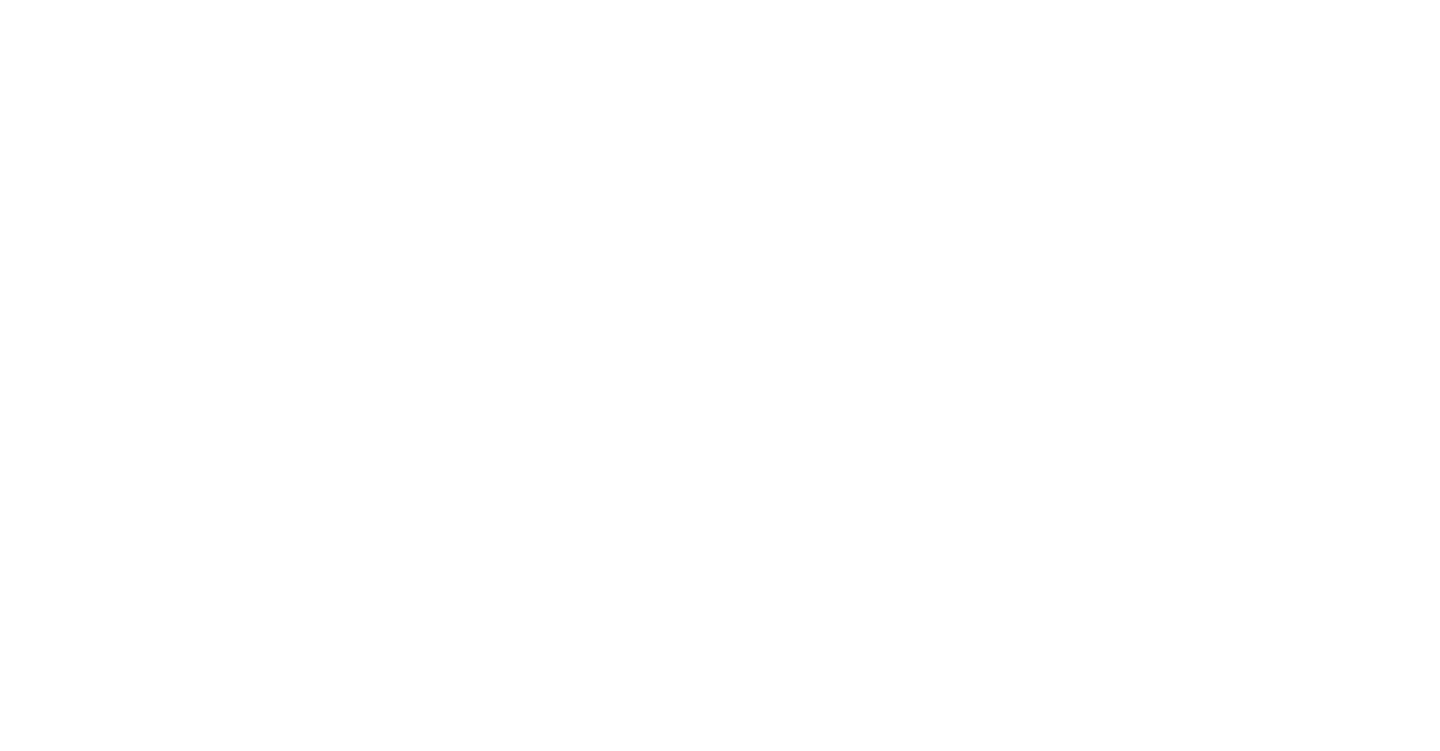 scroll, scrollTop: 0, scrollLeft: 0, axis: both 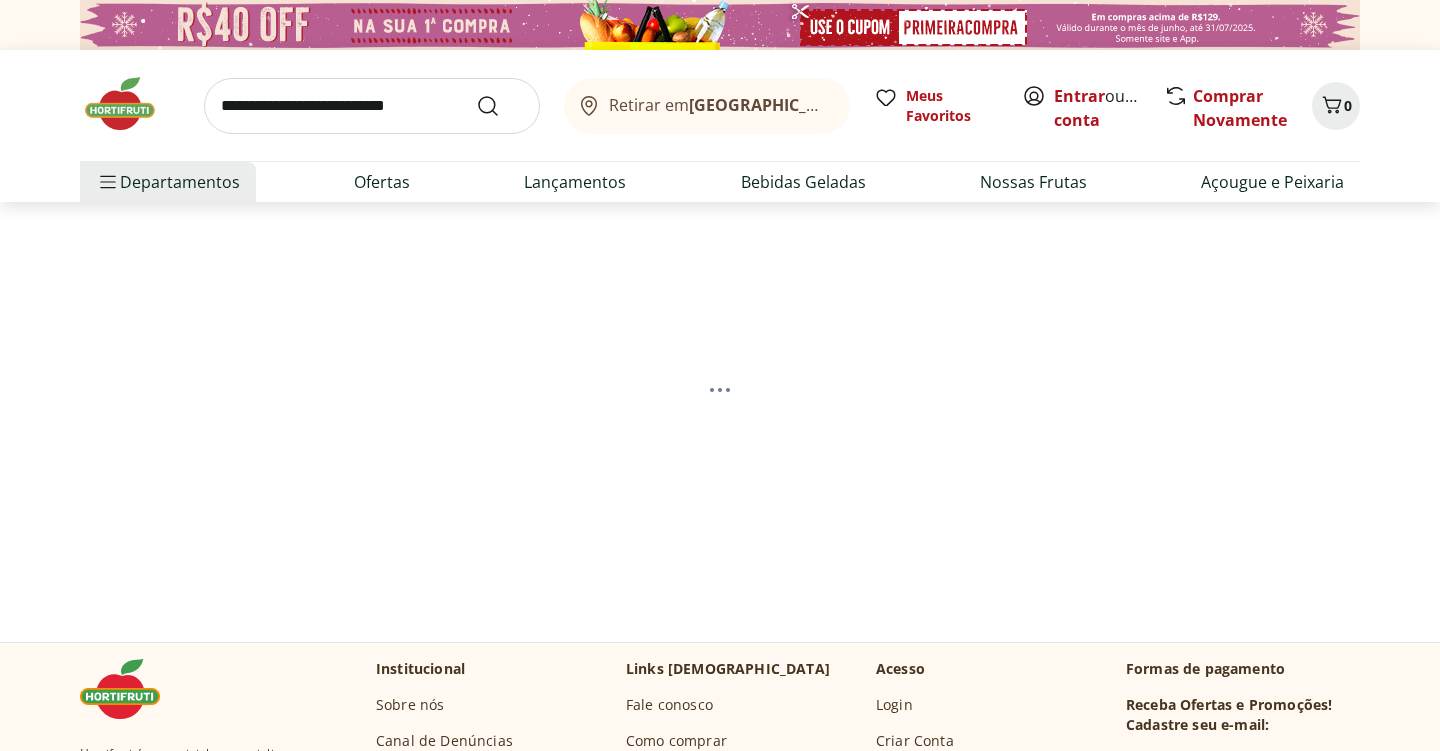 select on "**********" 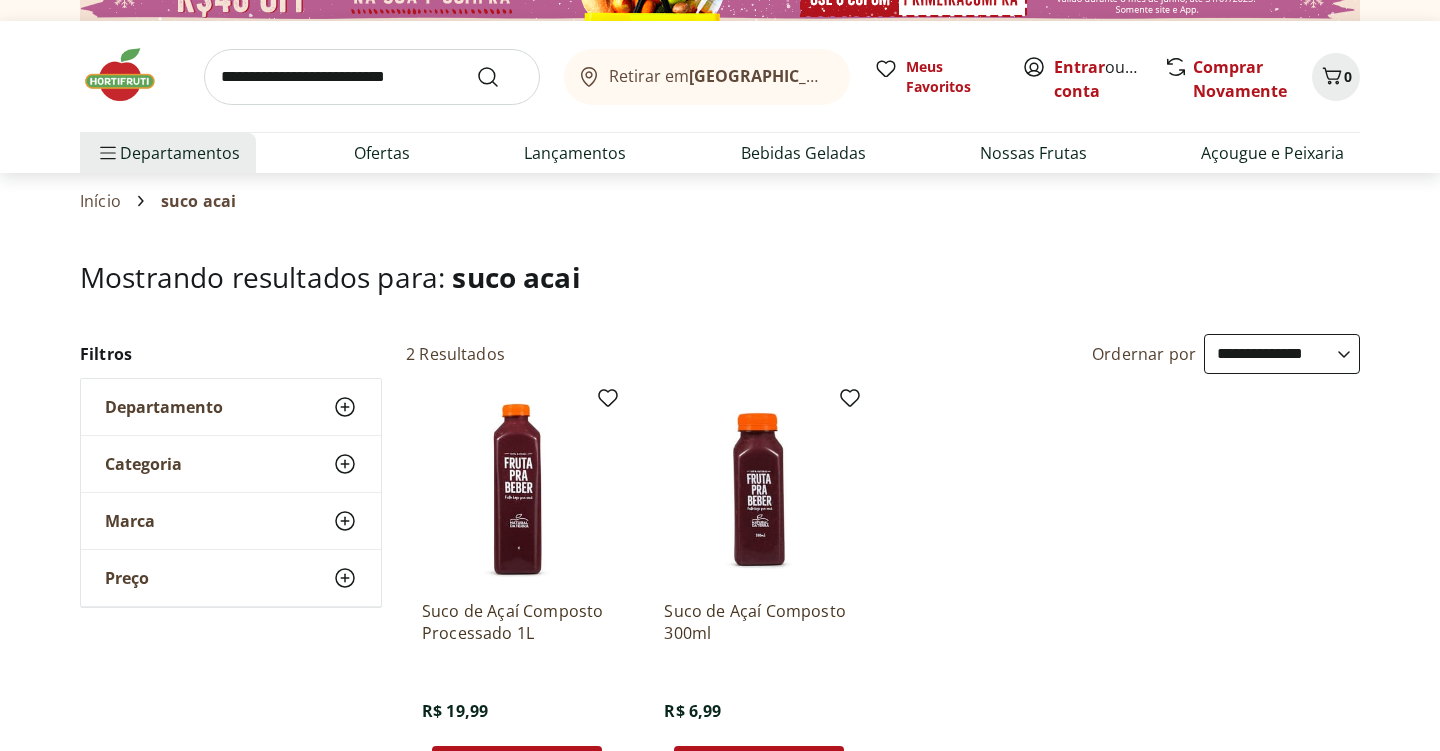scroll, scrollTop: 0, scrollLeft: 0, axis: both 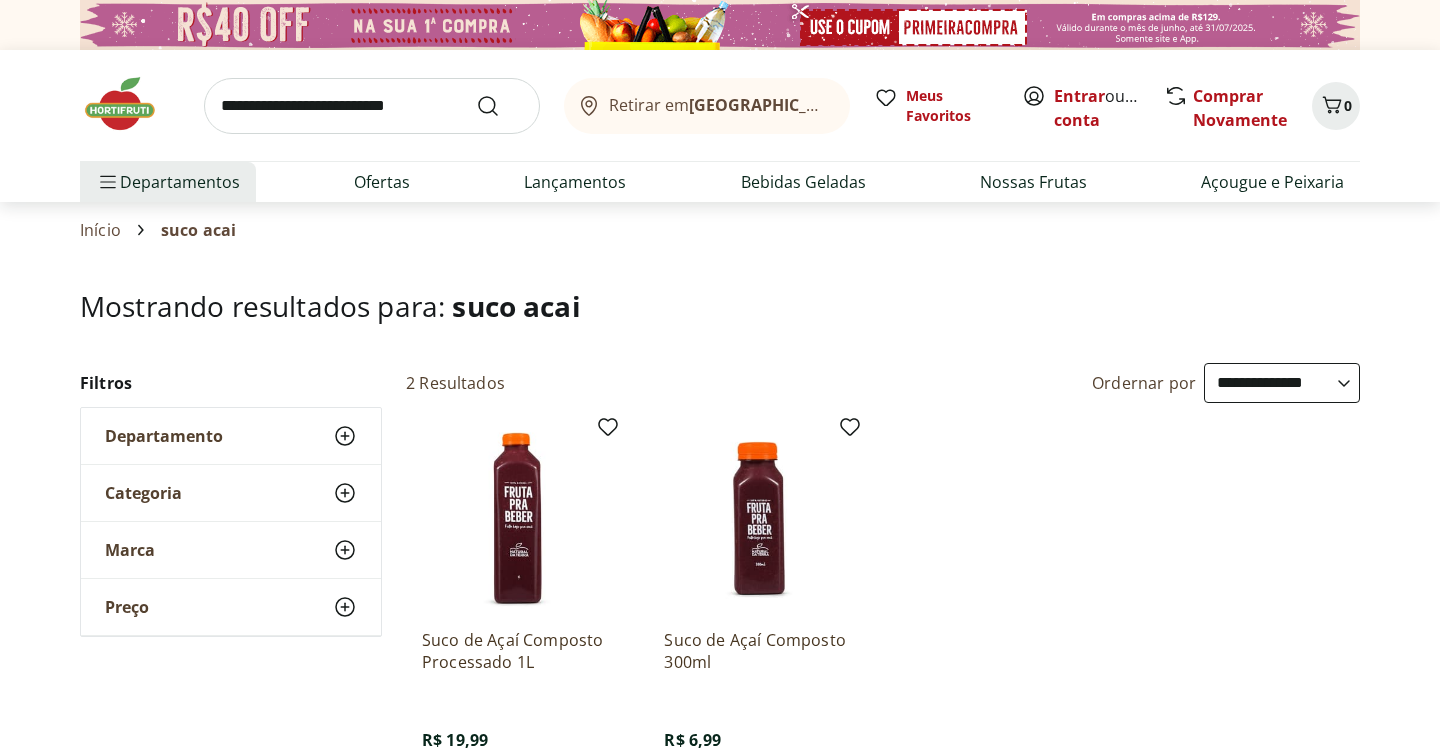 click at bounding box center [372, 106] 